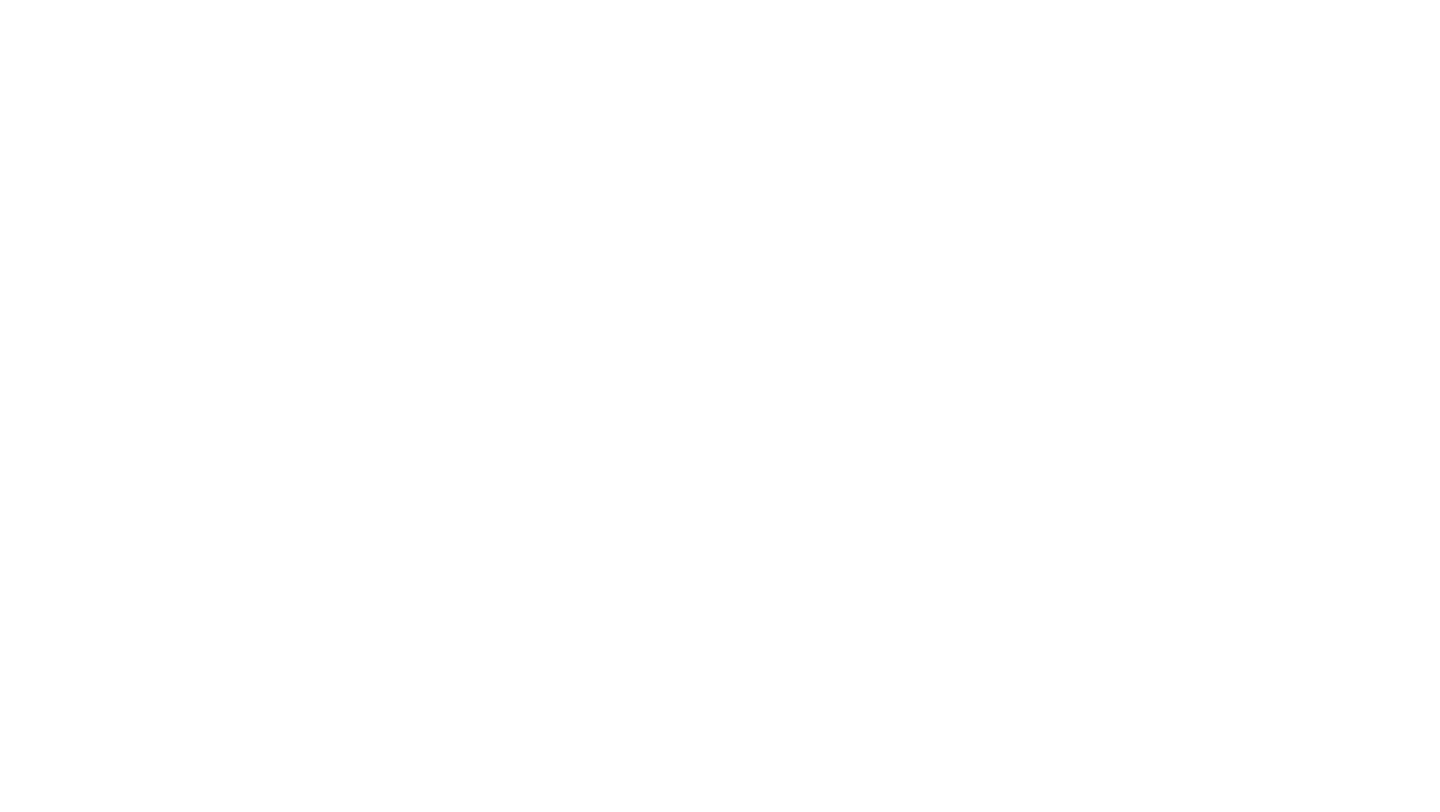 scroll, scrollTop: 0, scrollLeft: 0, axis: both 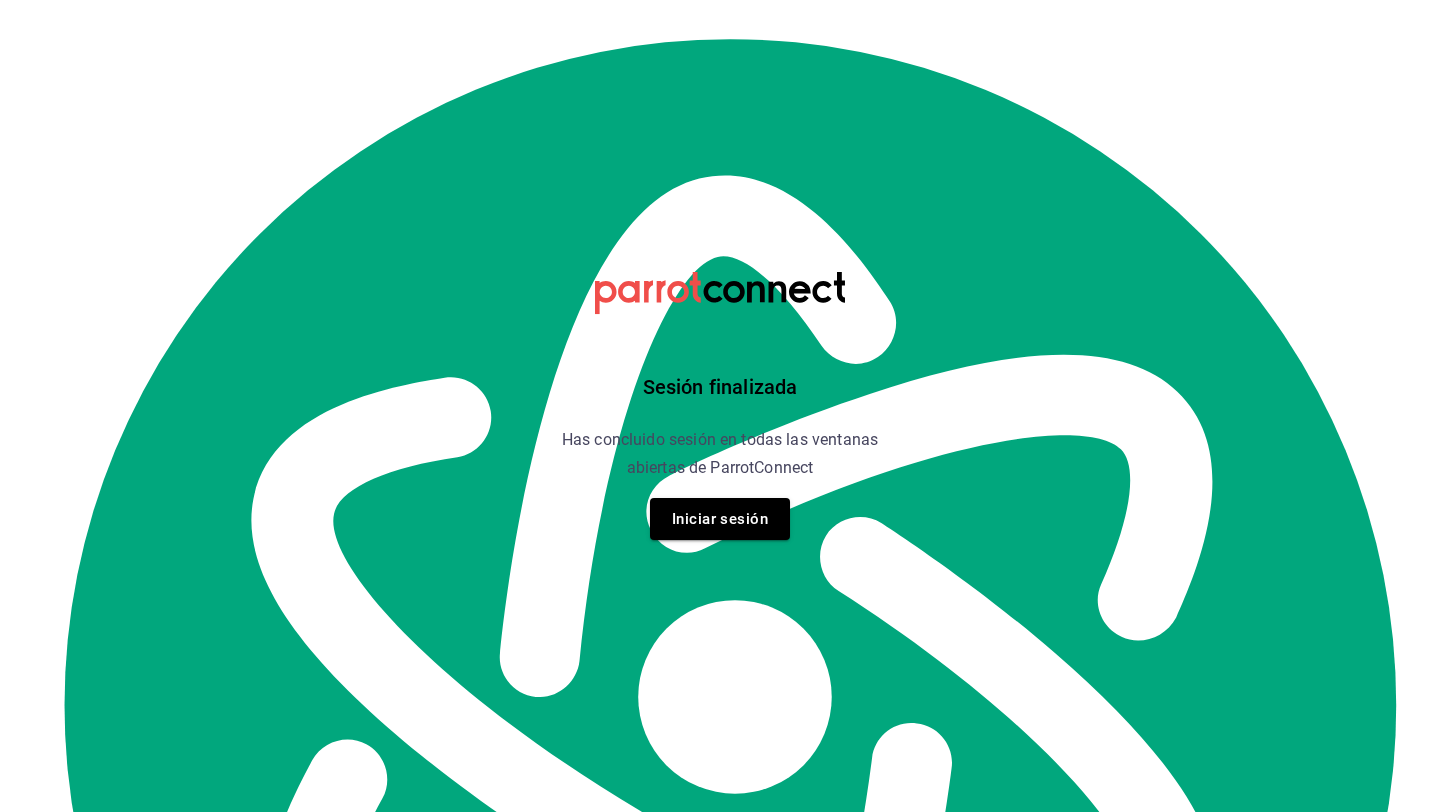 click on "Iniciar sesión" at bounding box center [720, 519] 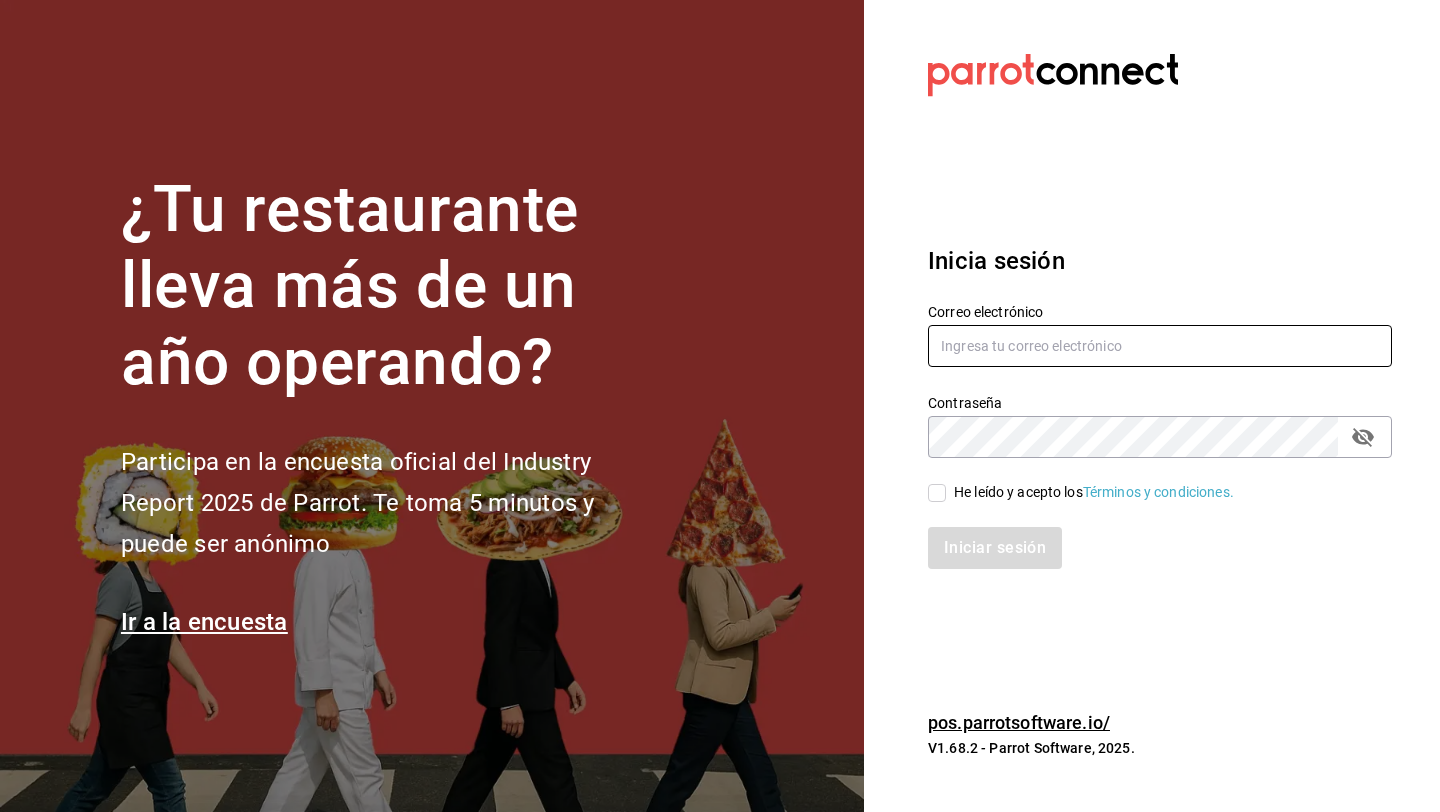 type on "[EMAIL]" 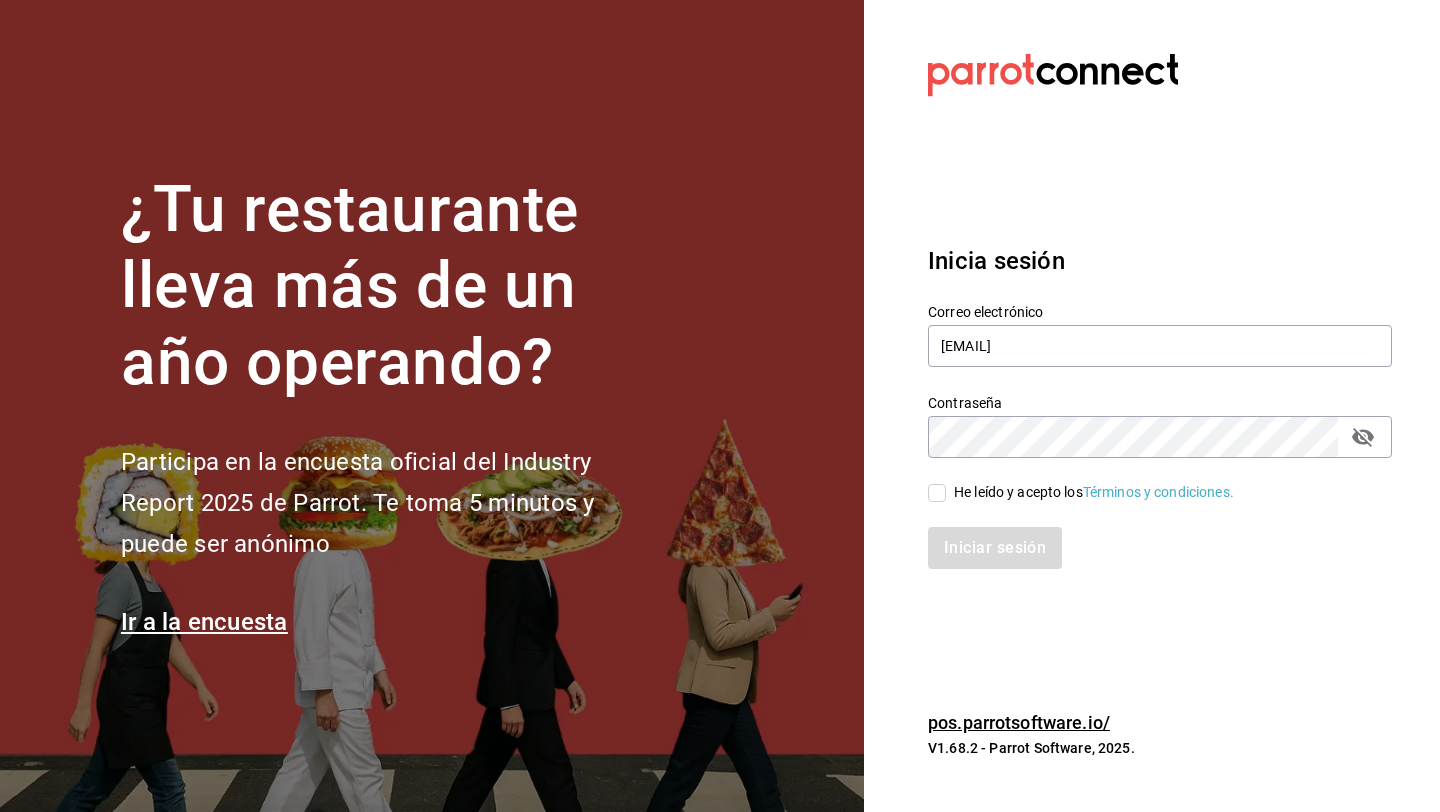 click on "He leído y acepto los  Términos y condiciones." at bounding box center [937, 493] 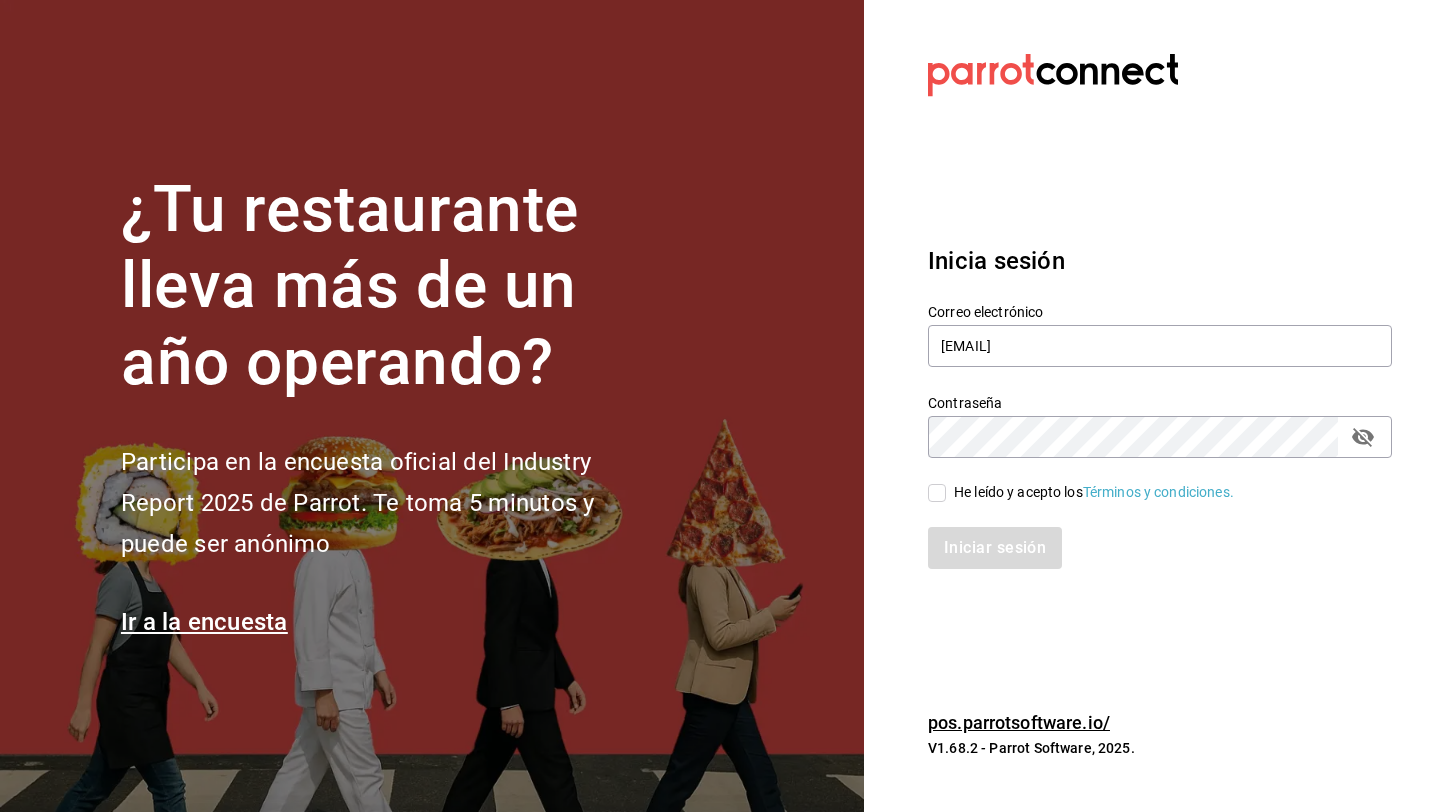 checkbox on "true" 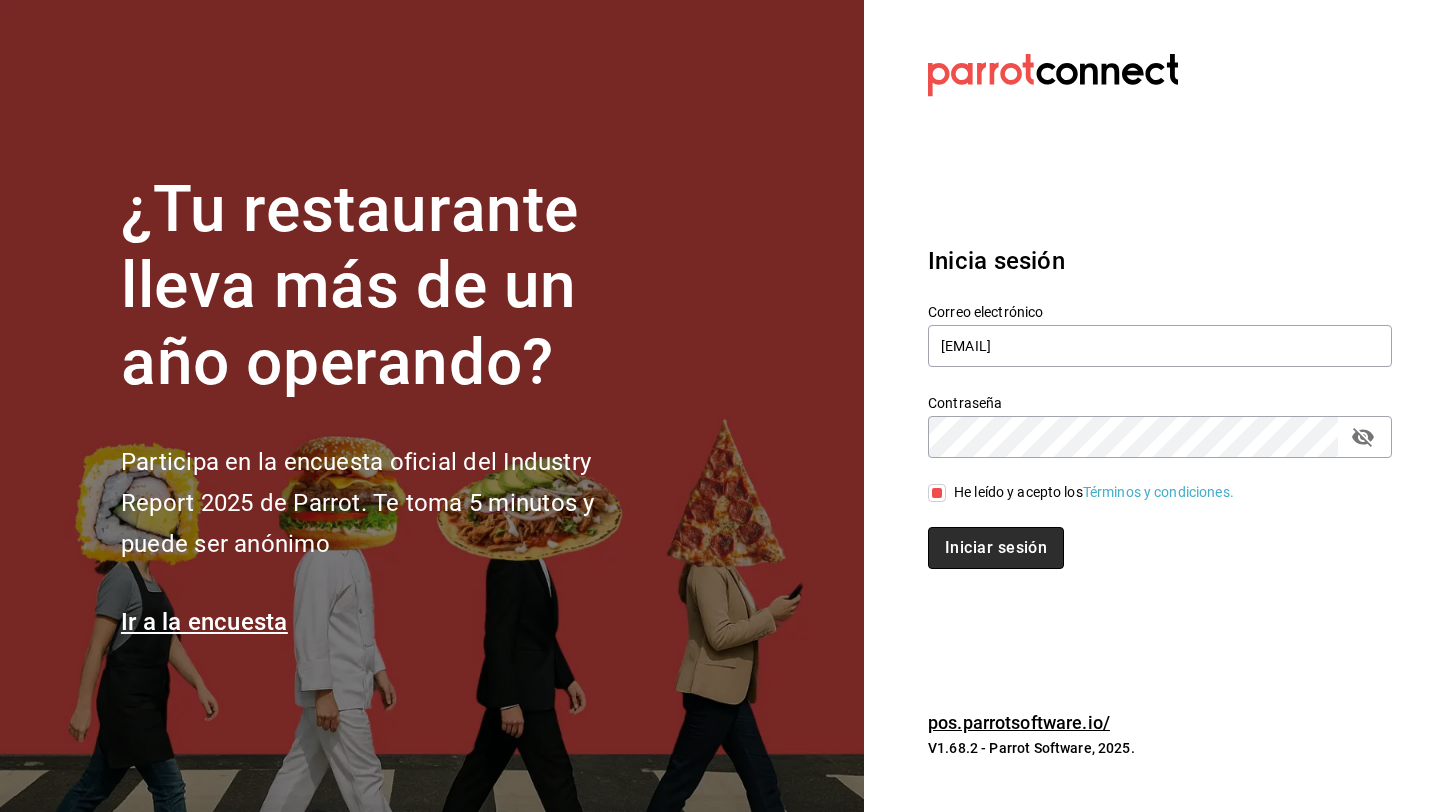 click on "Iniciar sesión" at bounding box center (996, 548) 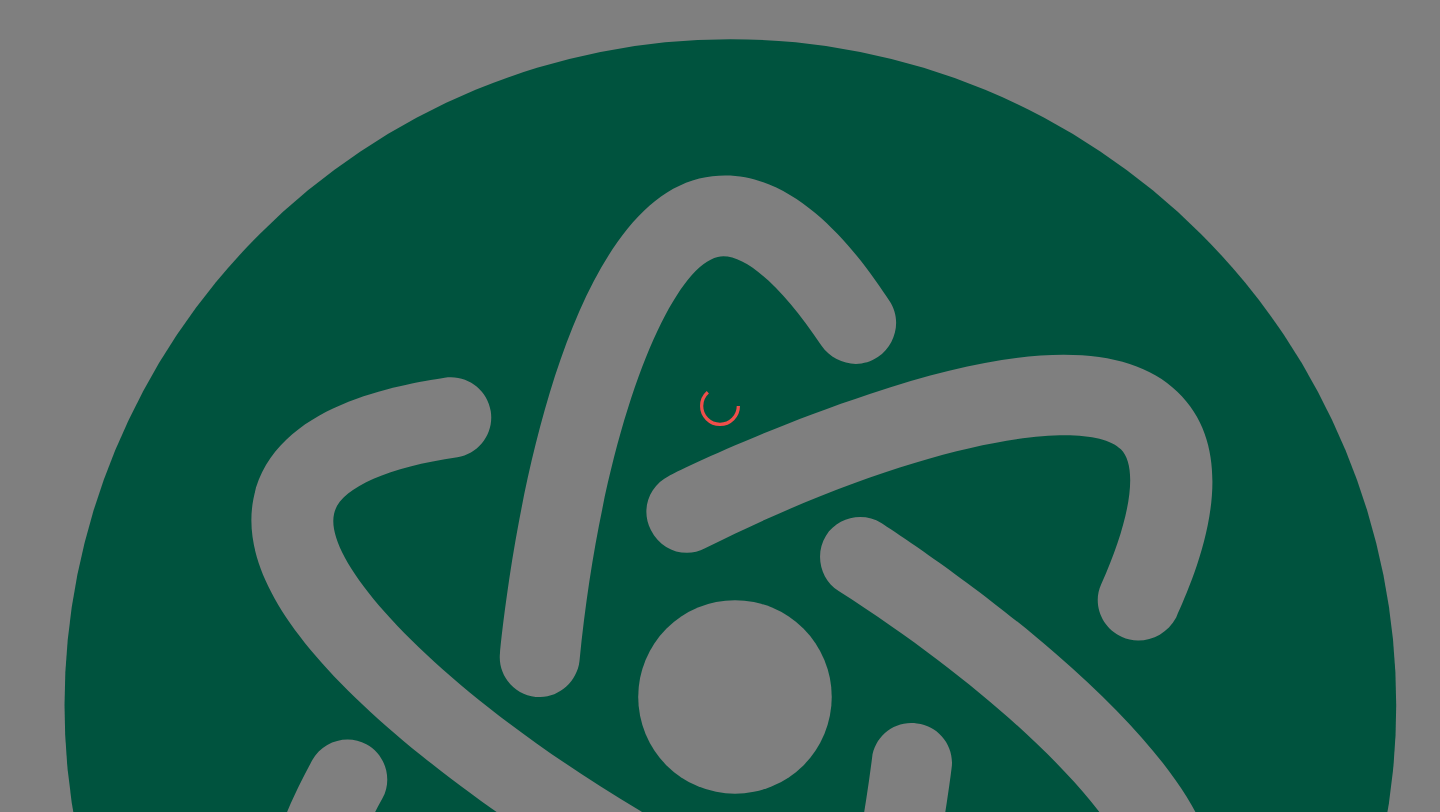 scroll, scrollTop: 0, scrollLeft: 0, axis: both 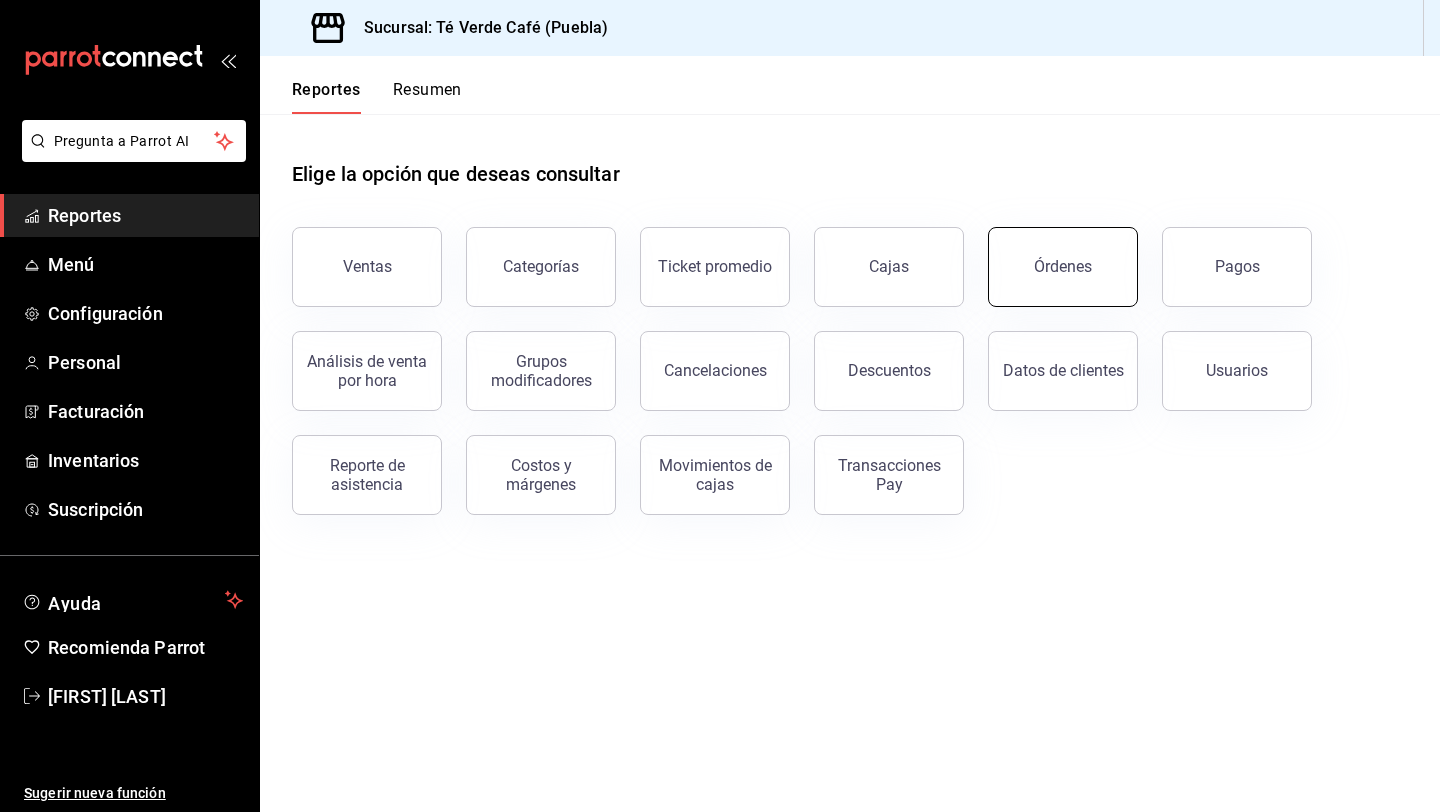 click on "Órdenes" at bounding box center (1063, 266) 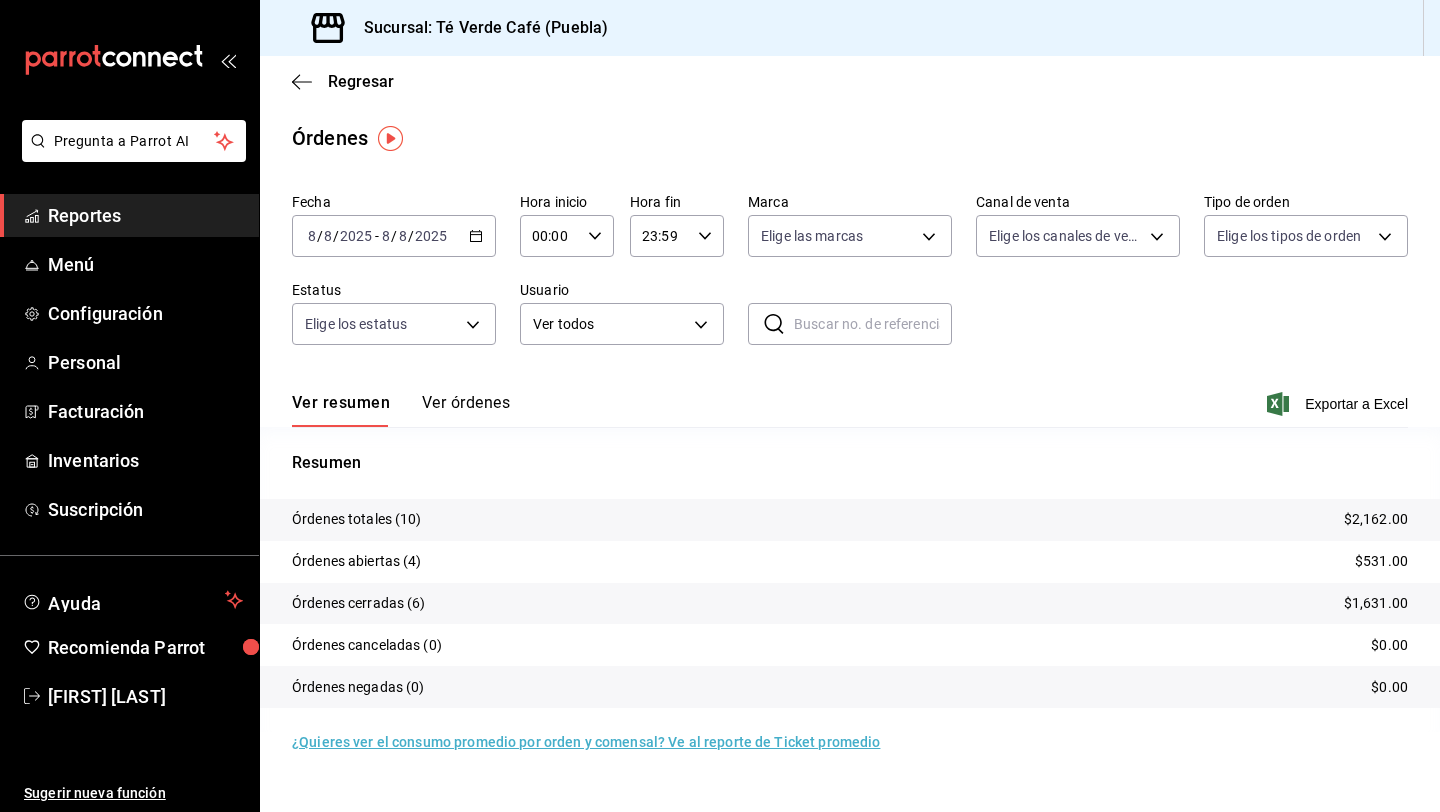 click on "Ver órdenes" at bounding box center [466, 410] 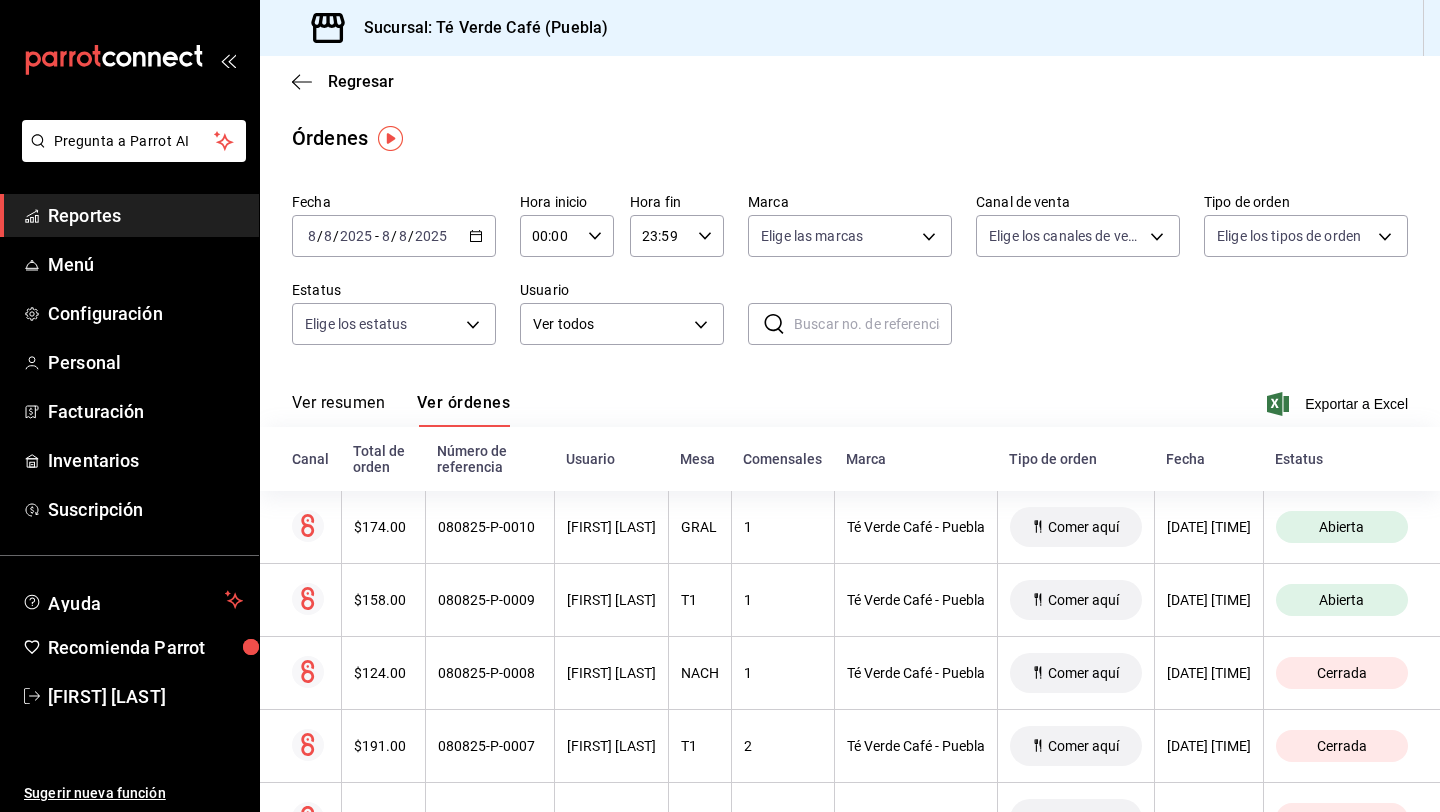 click 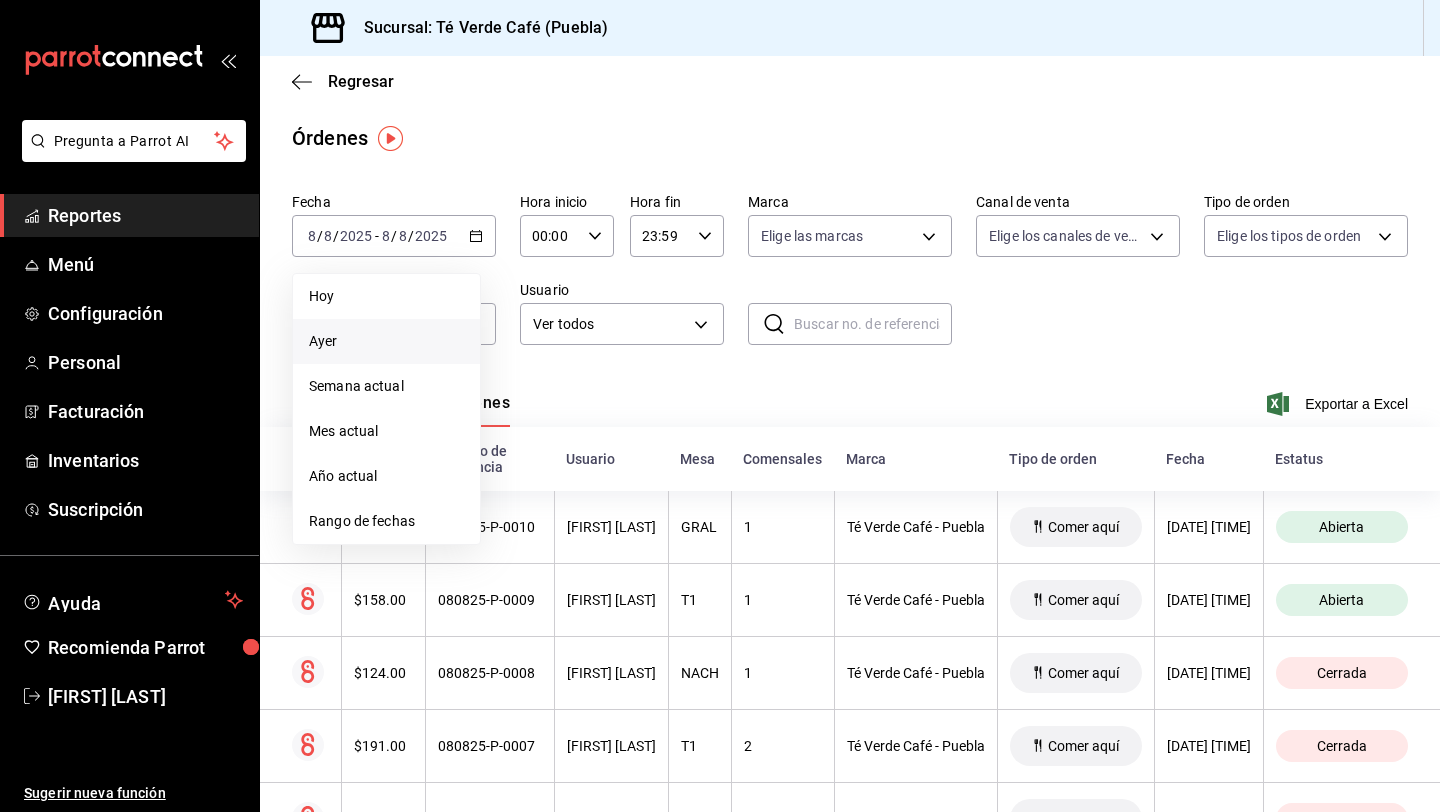 click on "Ayer" at bounding box center [386, 341] 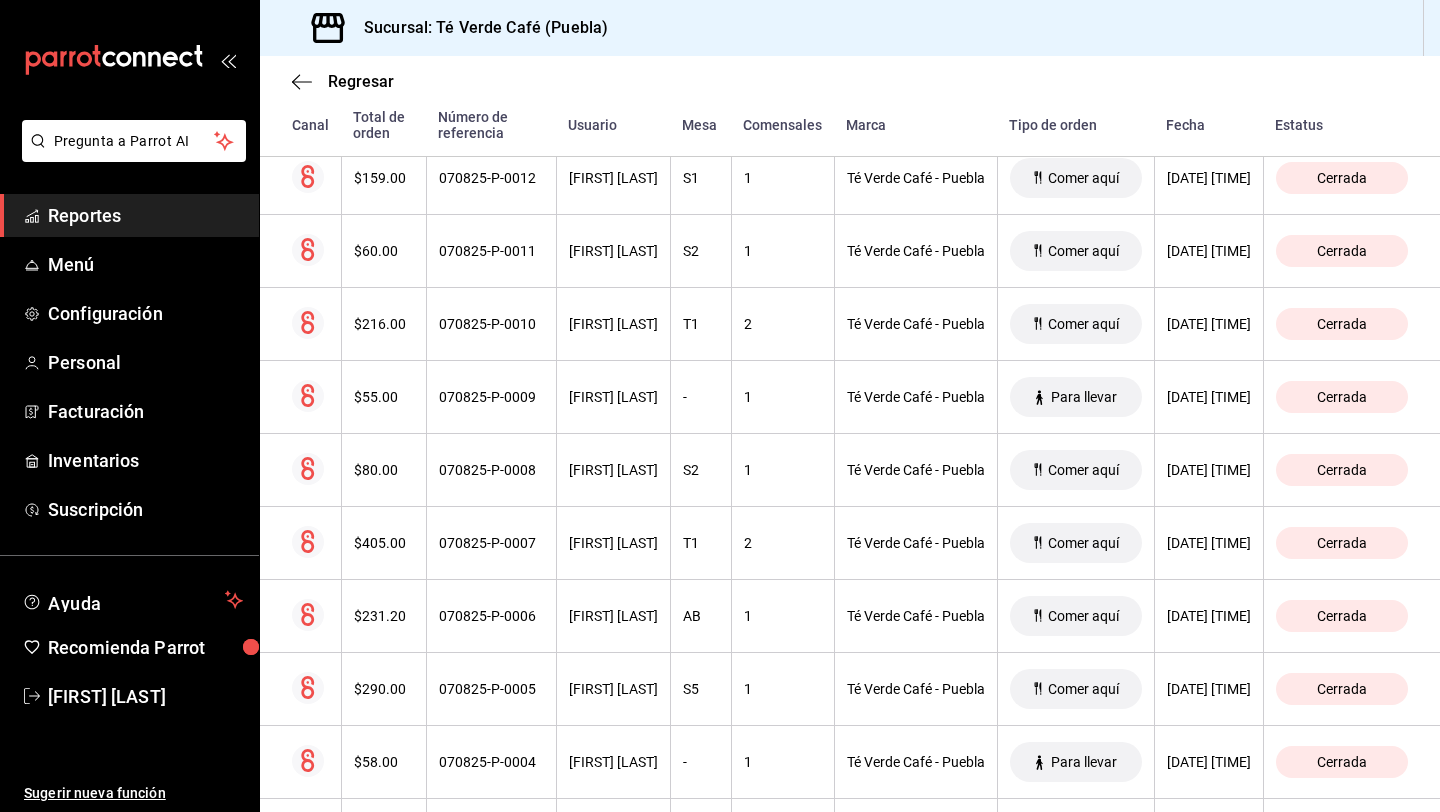 scroll, scrollTop: 1655, scrollLeft: 0, axis: vertical 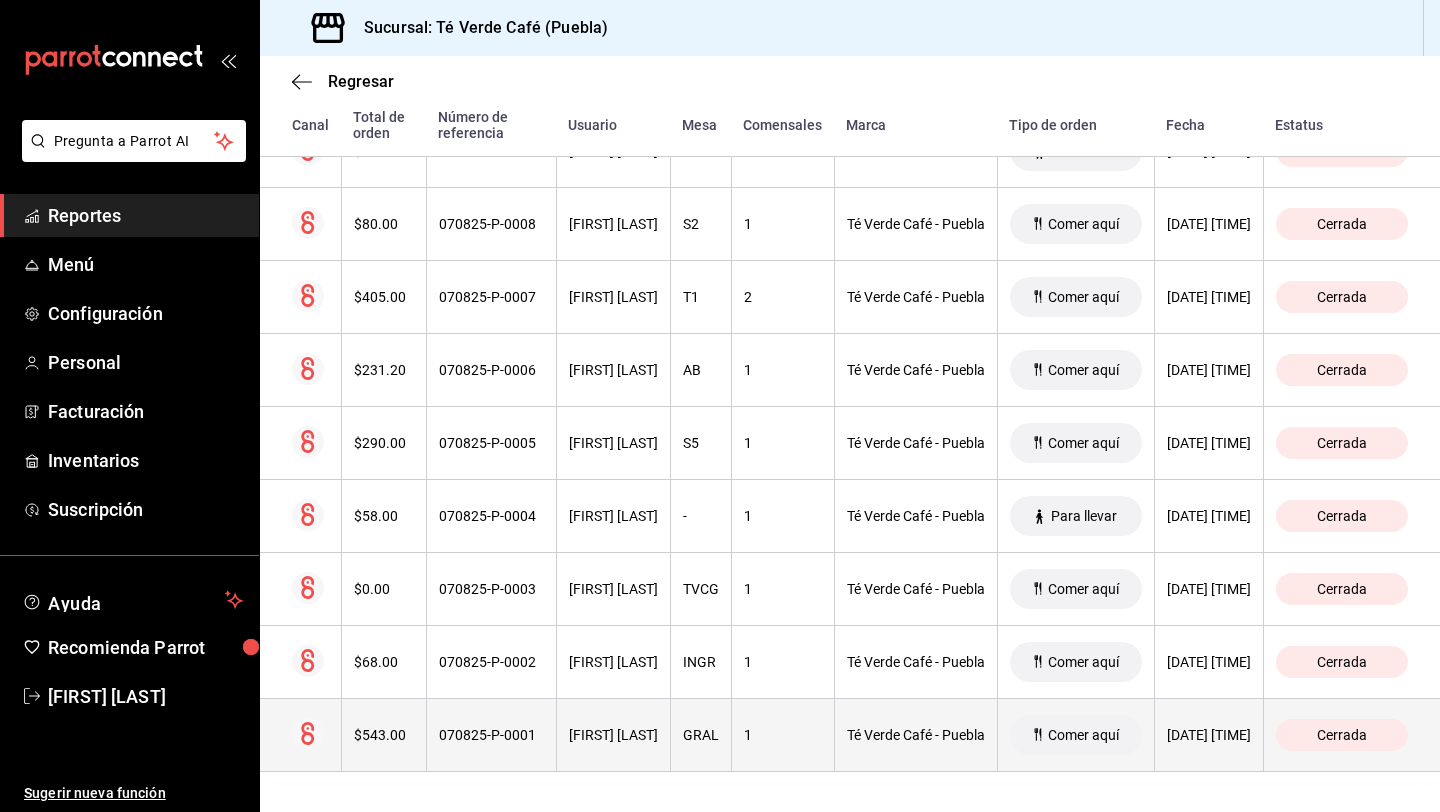 click on "070825-P-0001" at bounding box center [491, 735] 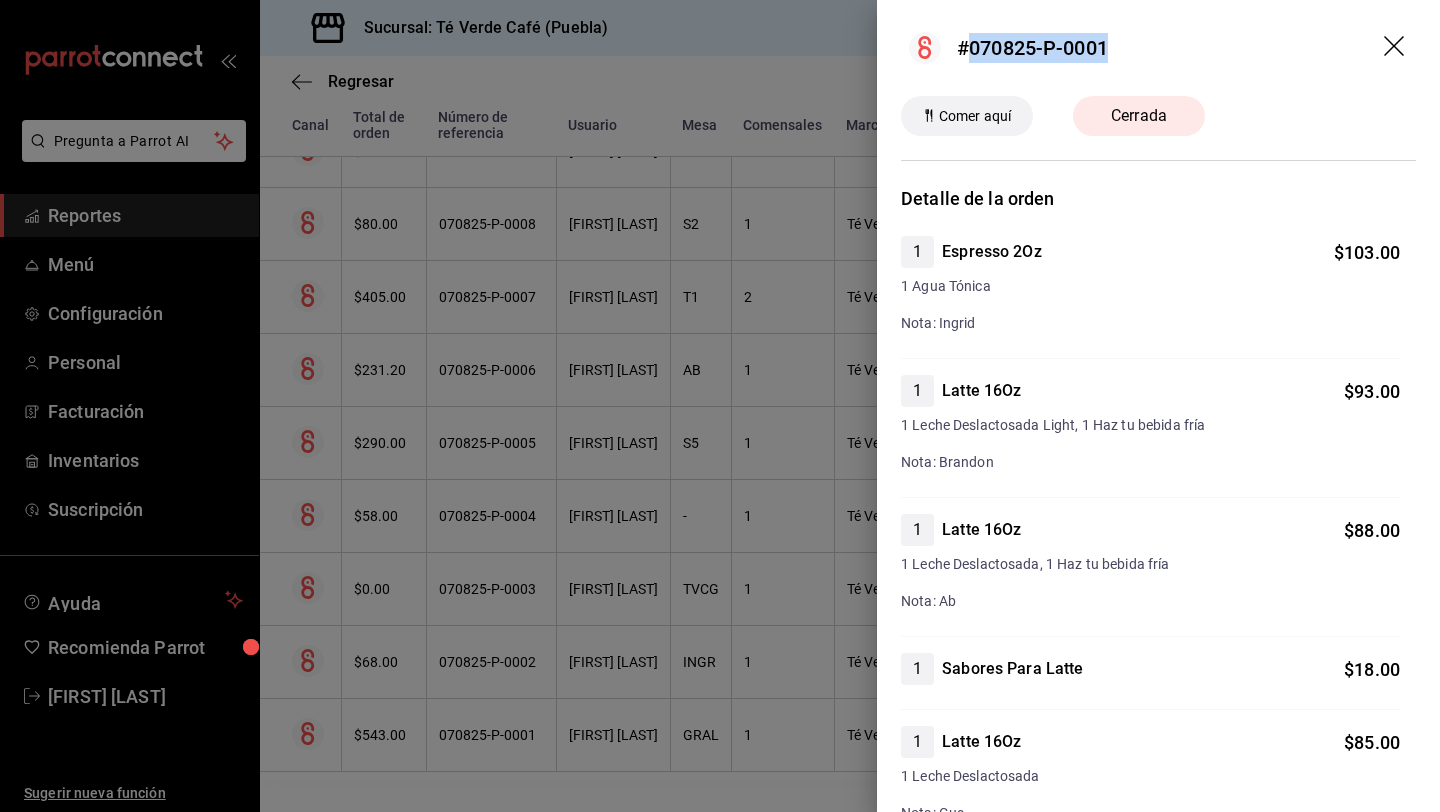 drag, startPoint x: 1113, startPoint y: 47, endPoint x: 968, endPoint y: 55, distance: 145.22052 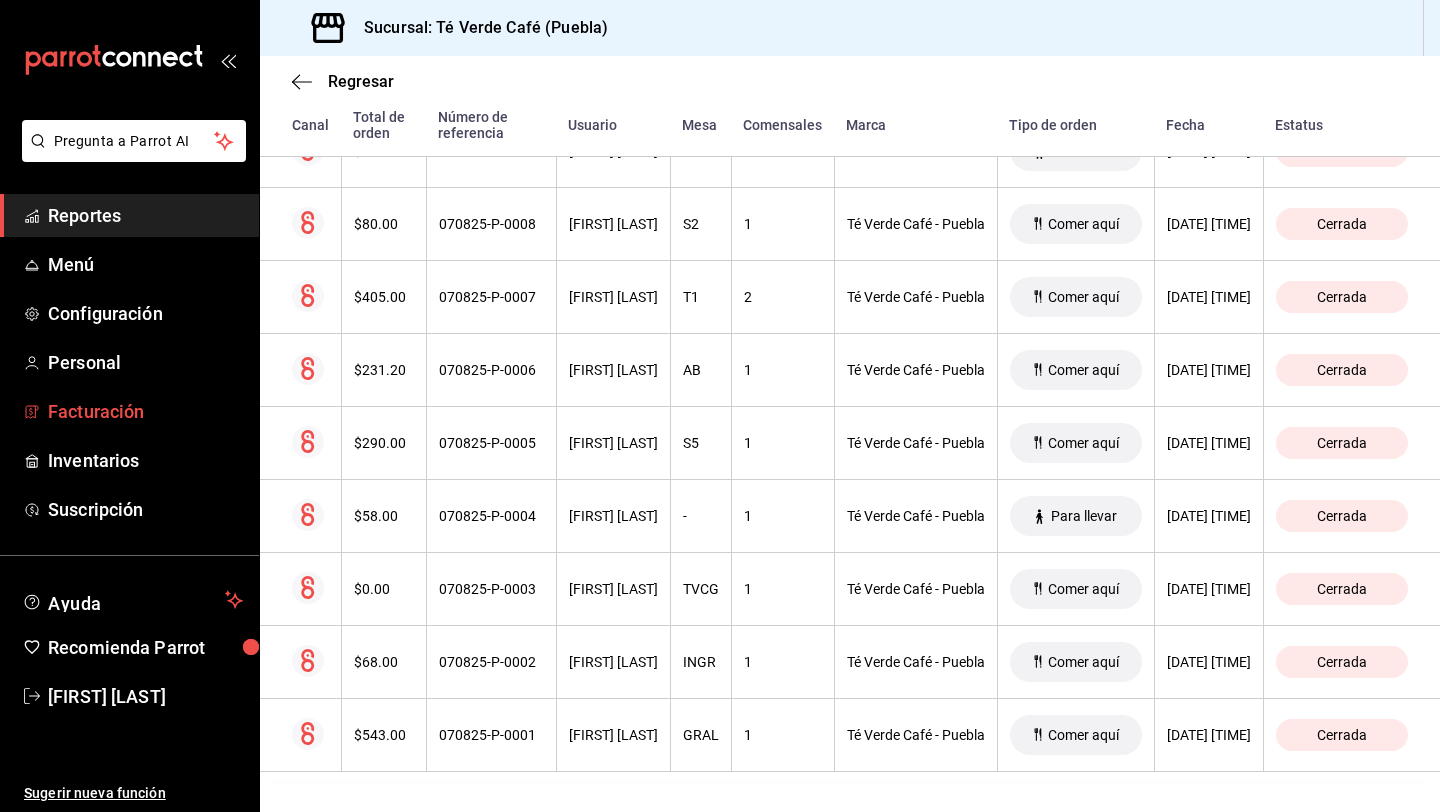 click on "Facturación" at bounding box center (145, 411) 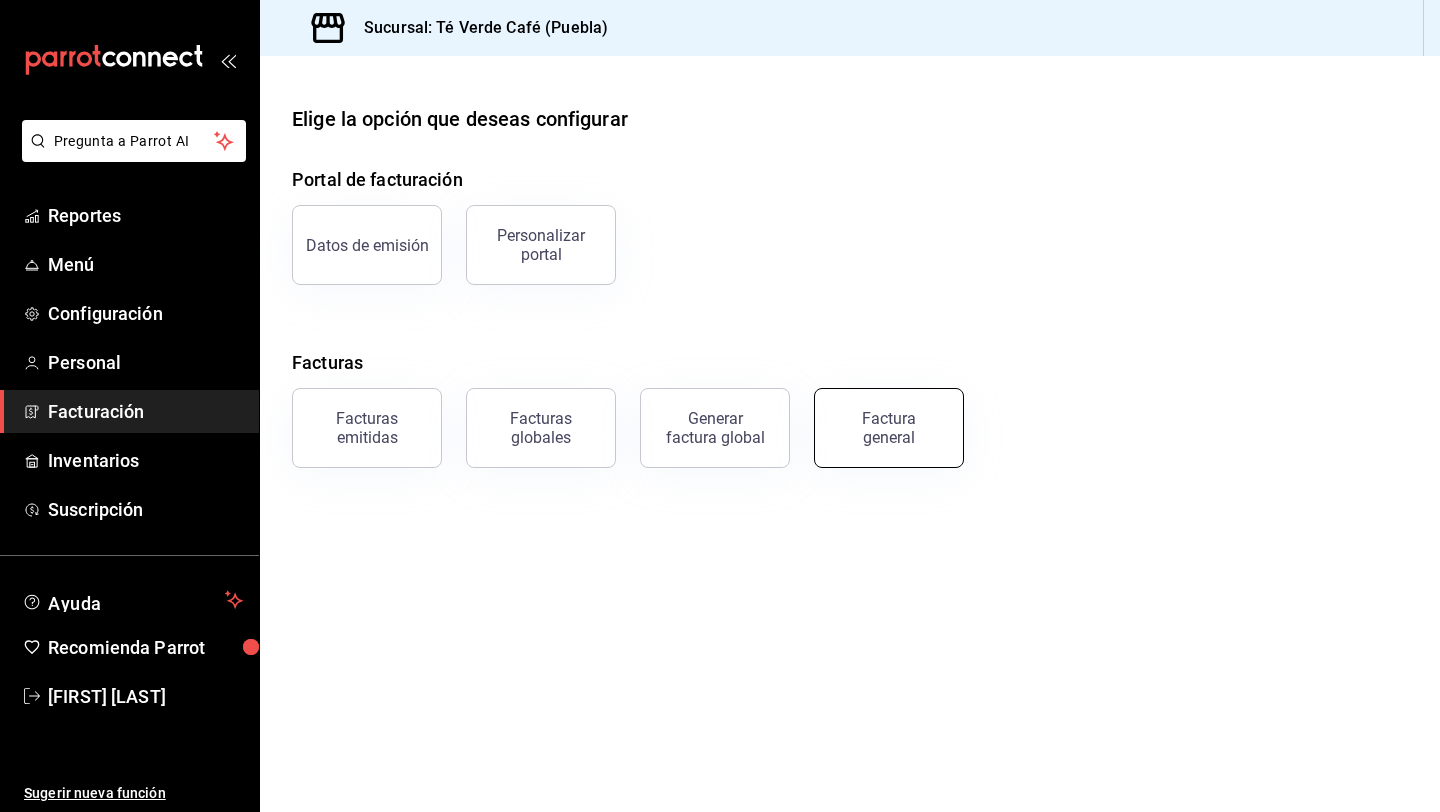 click on "Factura general" at bounding box center [889, 428] 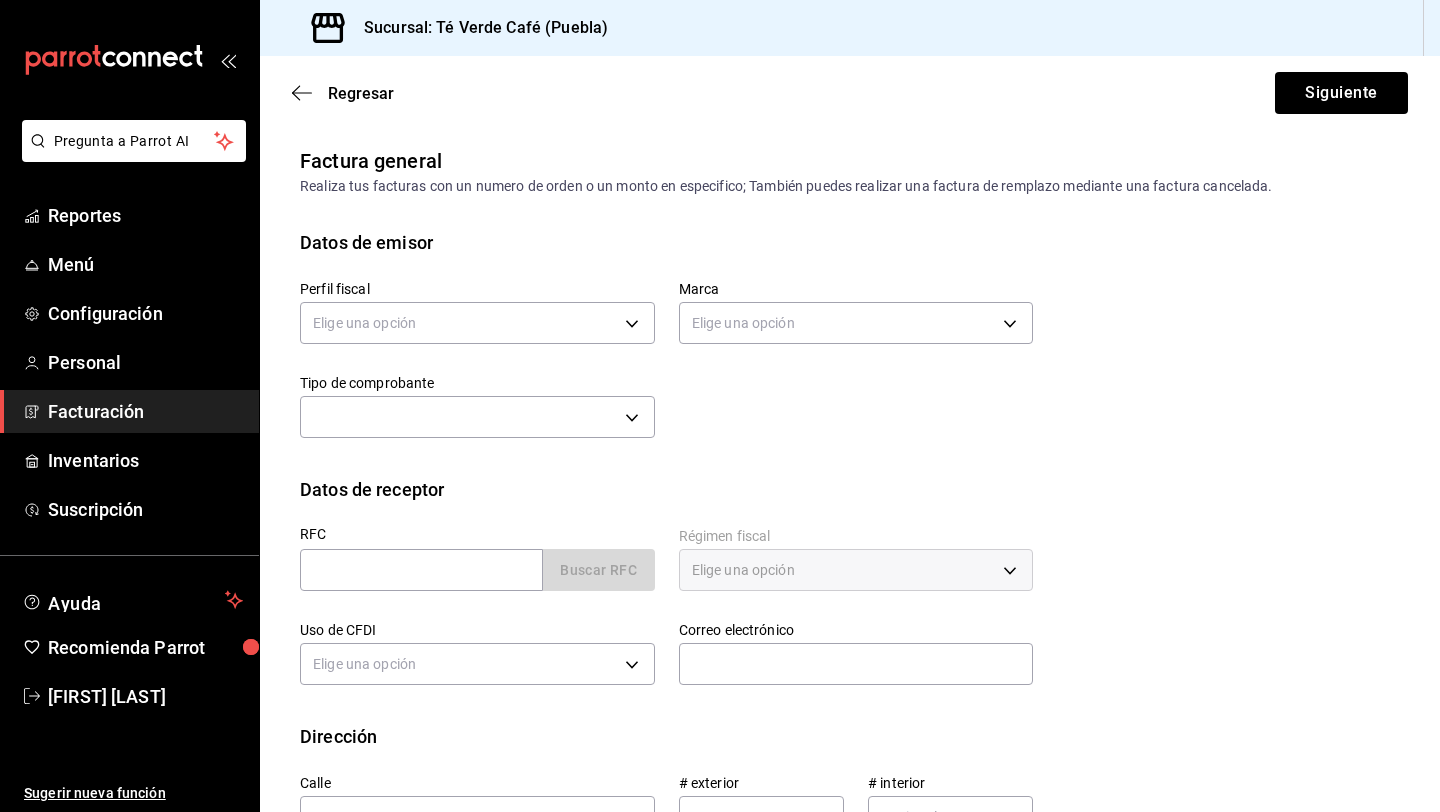 type 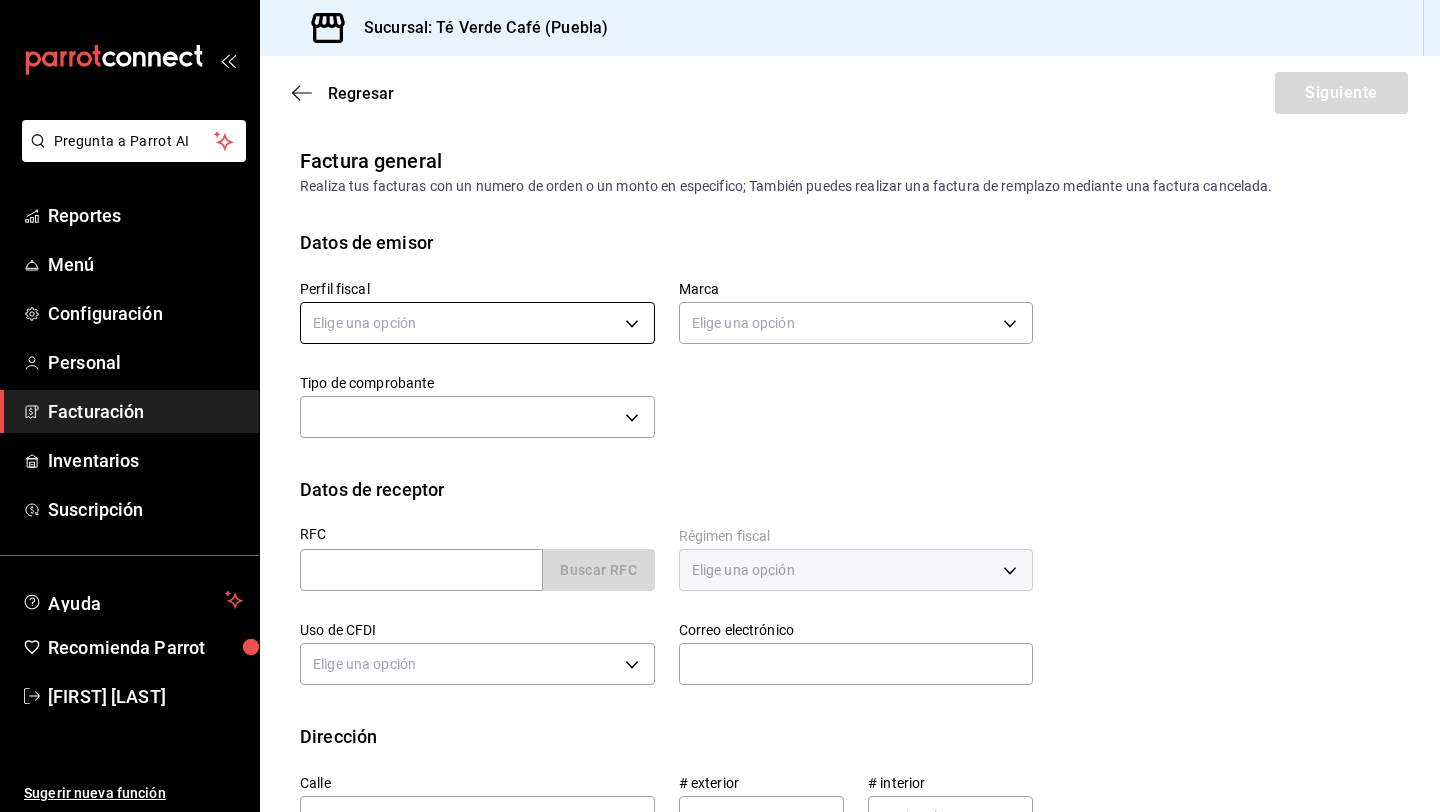 click on "Pregunta a Parrot AI Reportes   Menú   Configuración   Personal   Facturación   Inventarios   Suscripción   Ayuda Recomienda Parrot   [FIRST] [LAST]   Sugerir nueva función   Sucursal: Té Verde Café (Puebla) Regresar Siguiente Factura general Realiza tus facturas con un numero de orden o un monto en especifico; También puedes realizar una factura de remplazo mediante una factura cancelada. Datos de emisor Perfil fiscal Elige una opción Marca Elige una opción Tipo de comprobante ​ I Datos de receptor RFC Buscar RFC Régimen fiscal Elige una opción Uso de CFDI Elige una opción Correo electrónico Dirección Calle # exterior # interior Código postal Estado ​ Municipio ​ Colonia ​ País México GANA 1 MES GRATIS EN TU SUSCRIPCIÓN AQUÍ ¿Recuerdas cómo empezó tu restaurante?
Hoy puedes ayudar a un colega a tener el mismo cambio que tú viviste.
Recomienda Parrot directamente desde tu Portal Administrador.
Es fácil y rápido.
🎁 Por cada restaurante que se una, ganas 1 mes gratis." at bounding box center (720, 406) 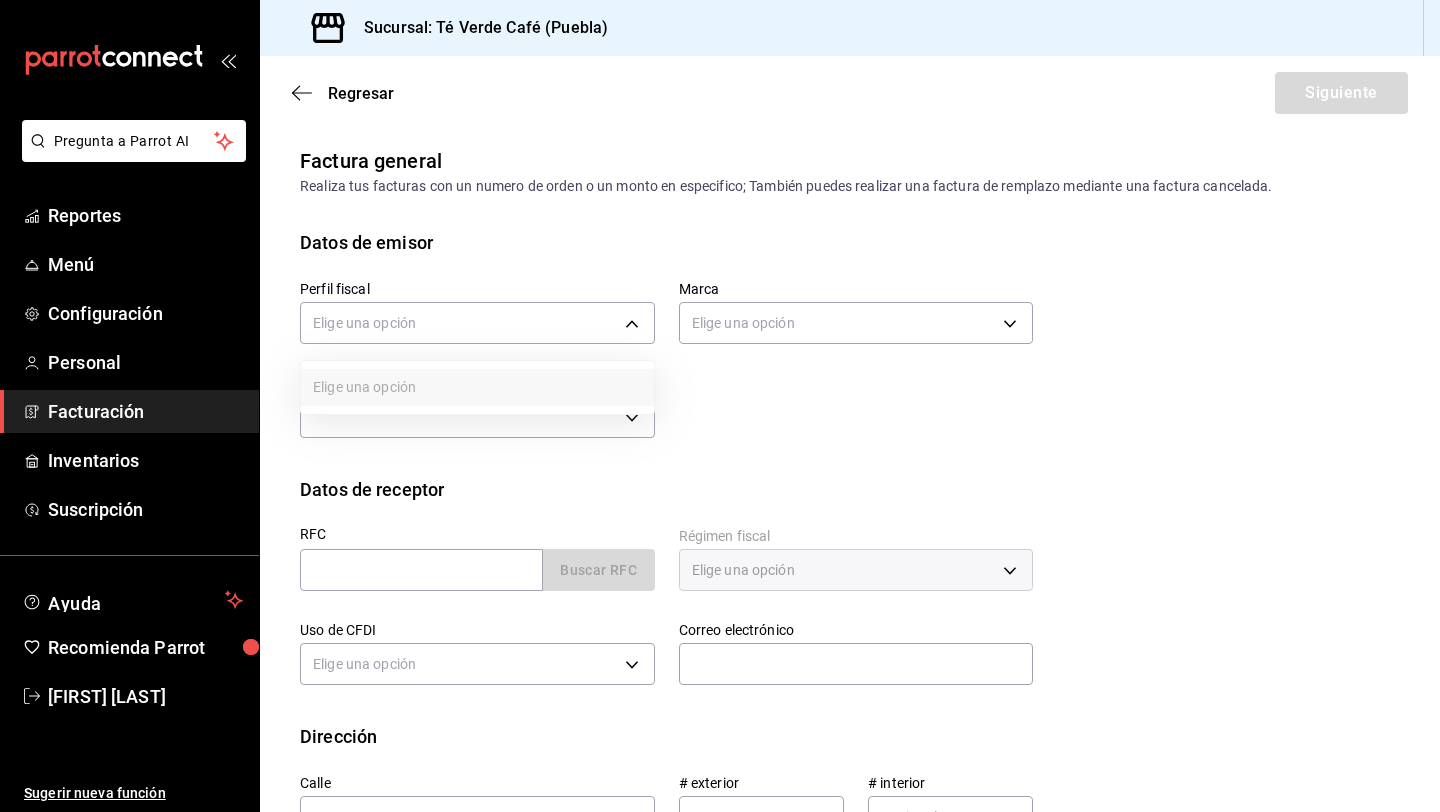 click at bounding box center [720, 406] 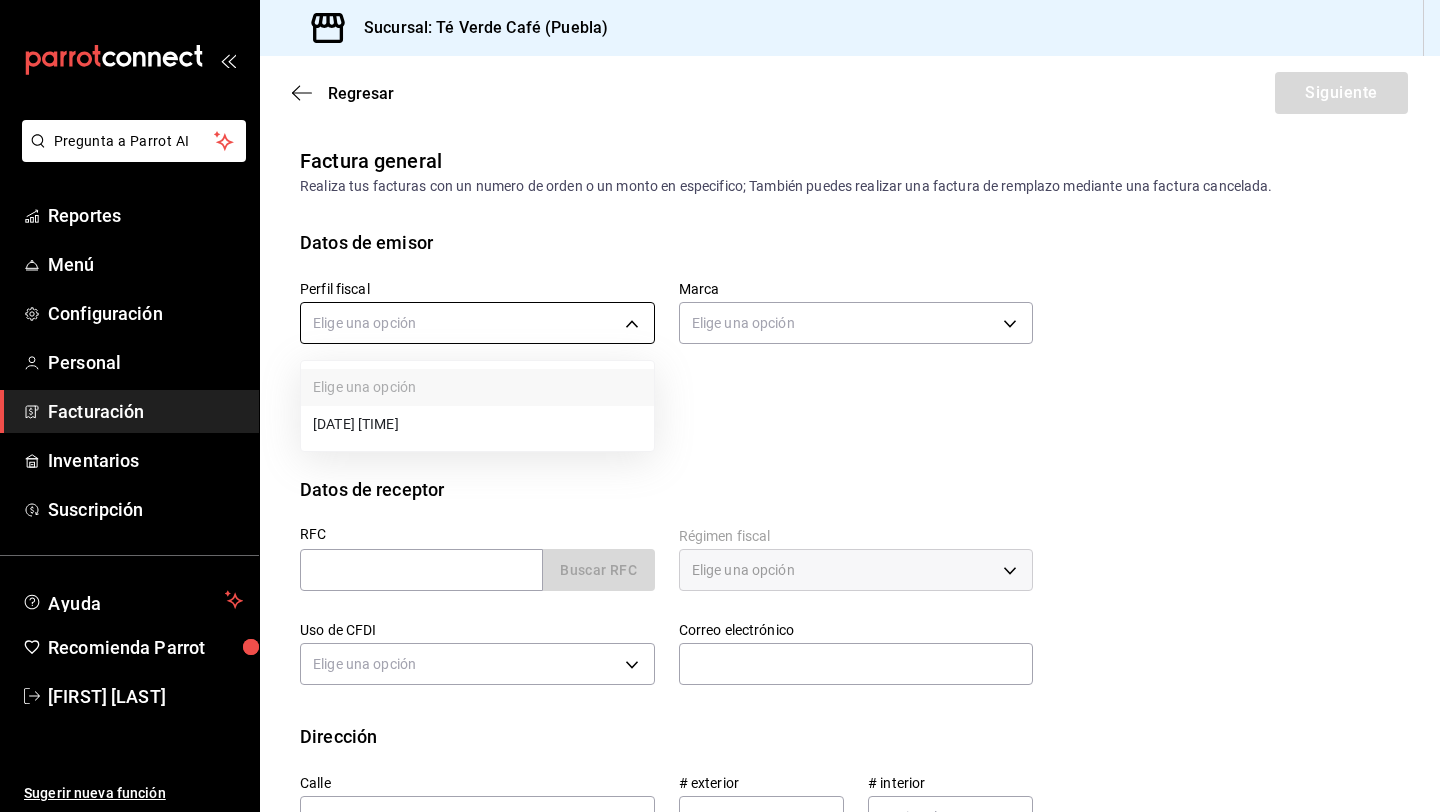click on "Pregunta a Parrot AI Reportes   Menú   Configuración   Personal   Facturación   Inventarios   Suscripción   Ayuda Recomienda Parrot   [FIRST] [LAST]   Sugerir nueva función   Sucursal: Té Verde Café (Puebla) Regresar Siguiente Factura general Realiza tus facturas con un numero de orden o un monto en especifico; También puedes realizar una factura de remplazo mediante una factura cancelada. Datos de emisor Perfil fiscal Elige una opción Marca Elige una opción Tipo de comprobante Ingreso I Datos de receptor RFC Buscar RFC Régimen fiscal Elige una opción Uso de CFDI Elige una opción Correo electrónico Dirección Calle # exterior # interior Código postal Estado ​ Municipio ​ Colonia ​ País México GANA 1 MES GRATIS EN TU SUSCRIPCIÓN AQUÍ Pregunta a Parrot AI Reportes   Menú   Configuración   Personal   Facturación   Inventarios   Suscripción   Ayuda Recomienda Parrot   [FIRST] [LAST]   Sugerir nueva función   Visitar centro de ayuda [PHONE] [EMAIL]" at bounding box center (720, 406) 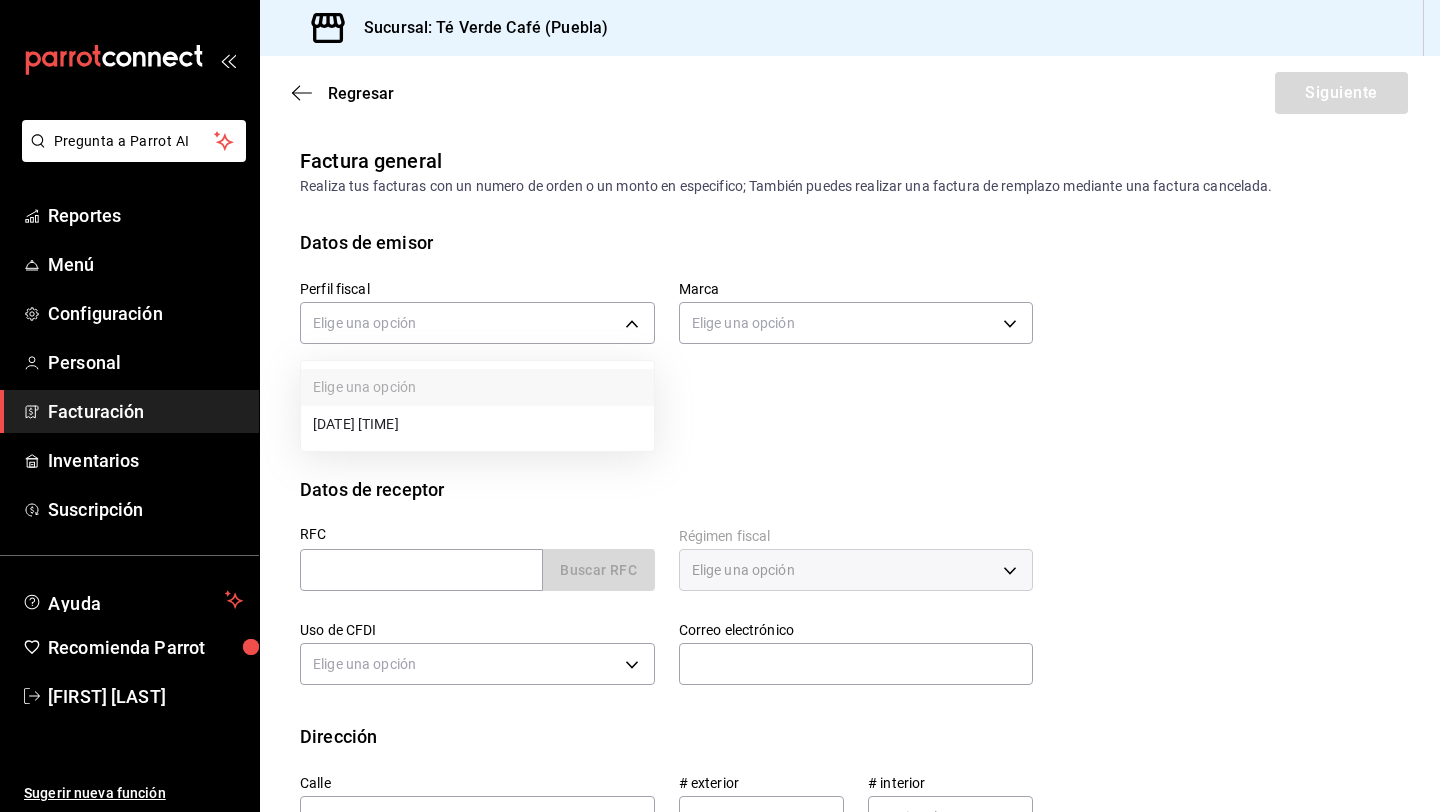 click on "[DATE] [TIME]" at bounding box center (477, 424) 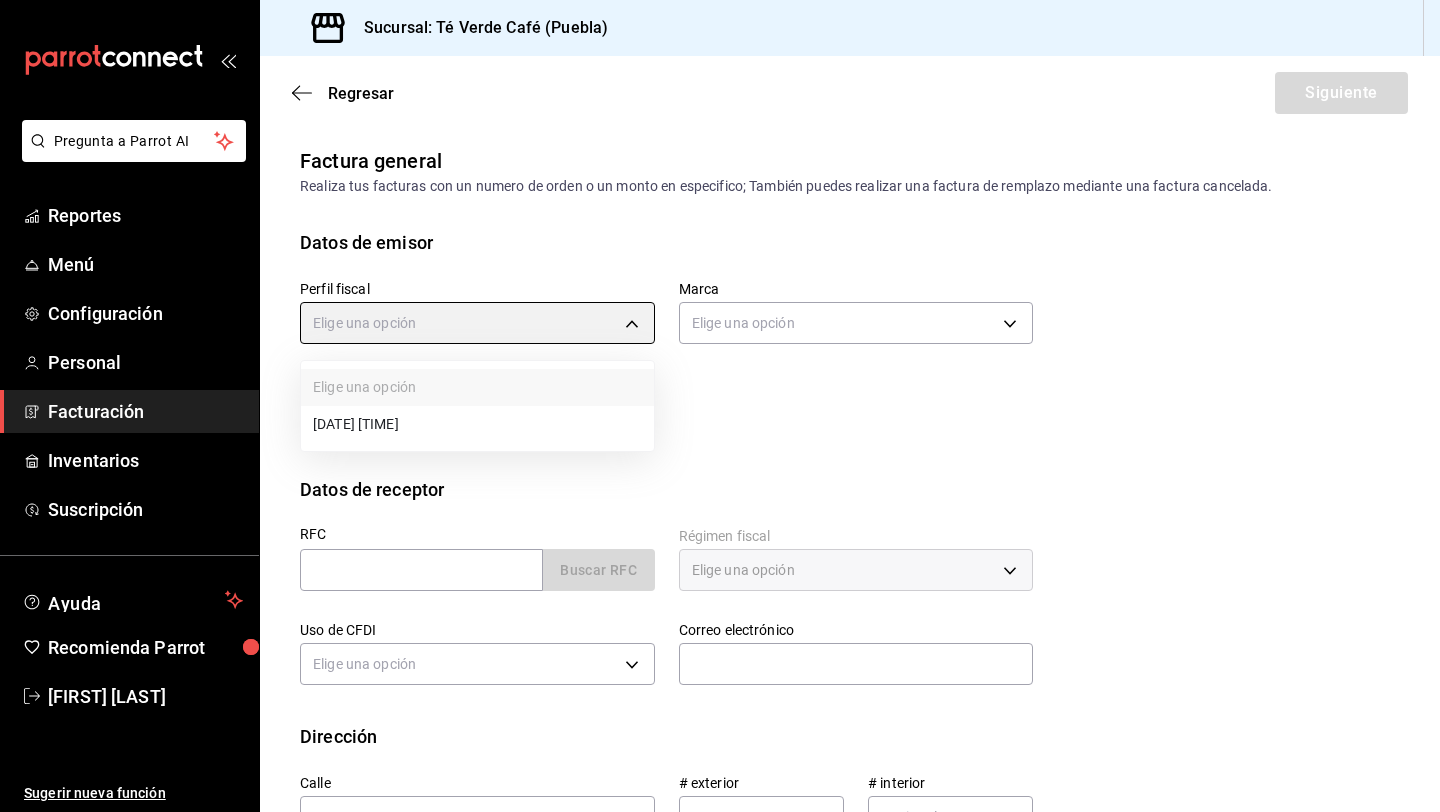 type on "1091146a-a15b-45e5-829e-a44487394be6" 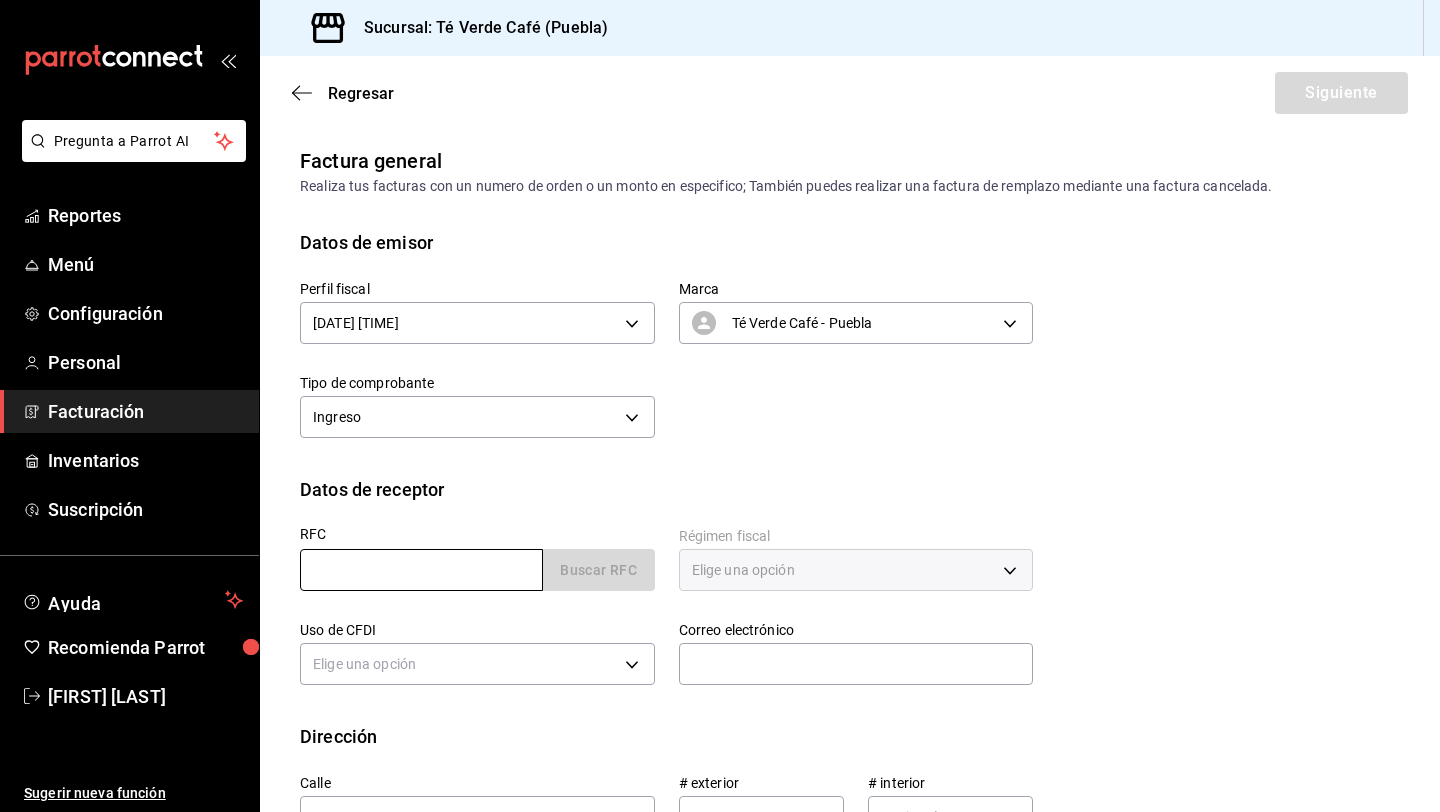 click at bounding box center [421, 570] 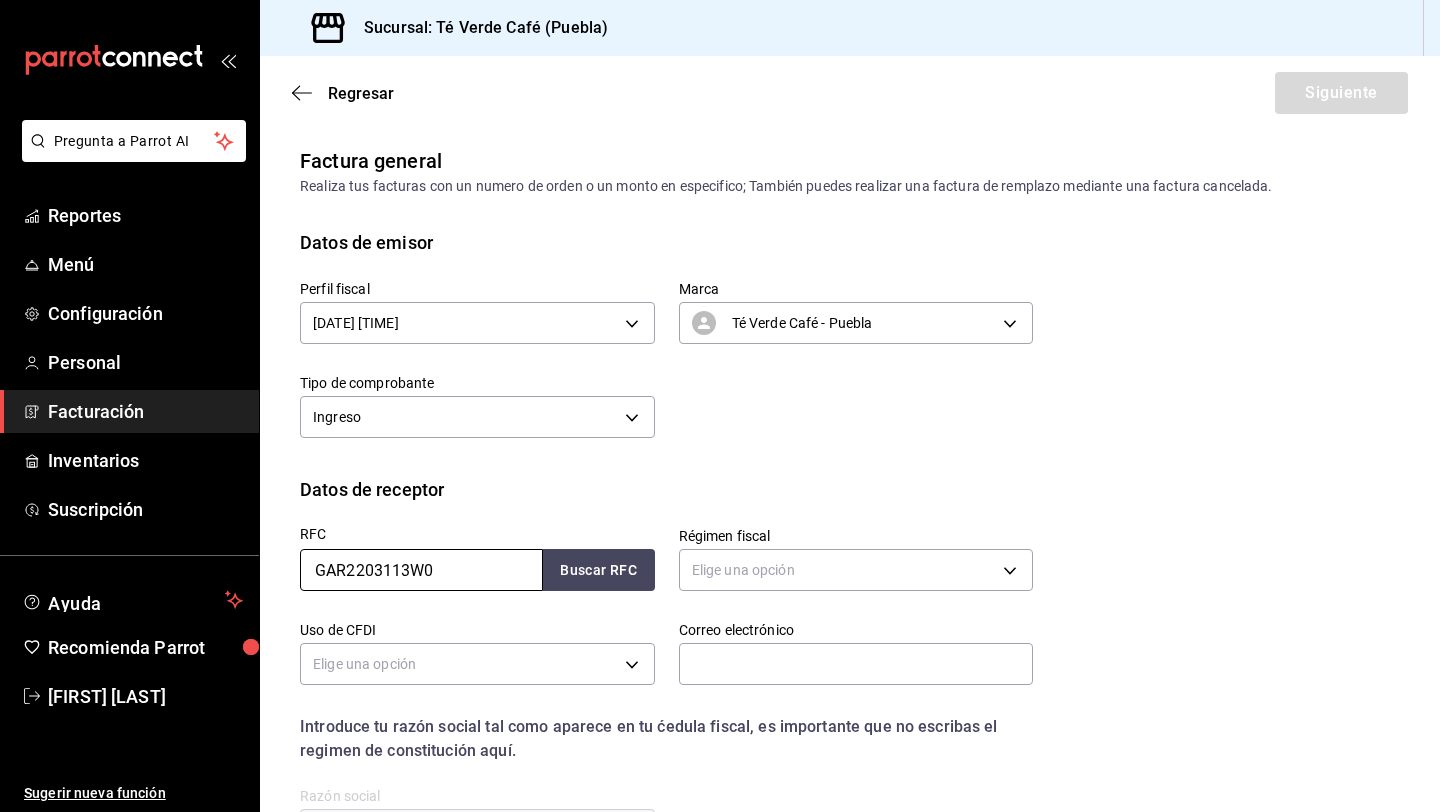 scroll, scrollTop: 307, scrollLeft: 0, axis: vertical 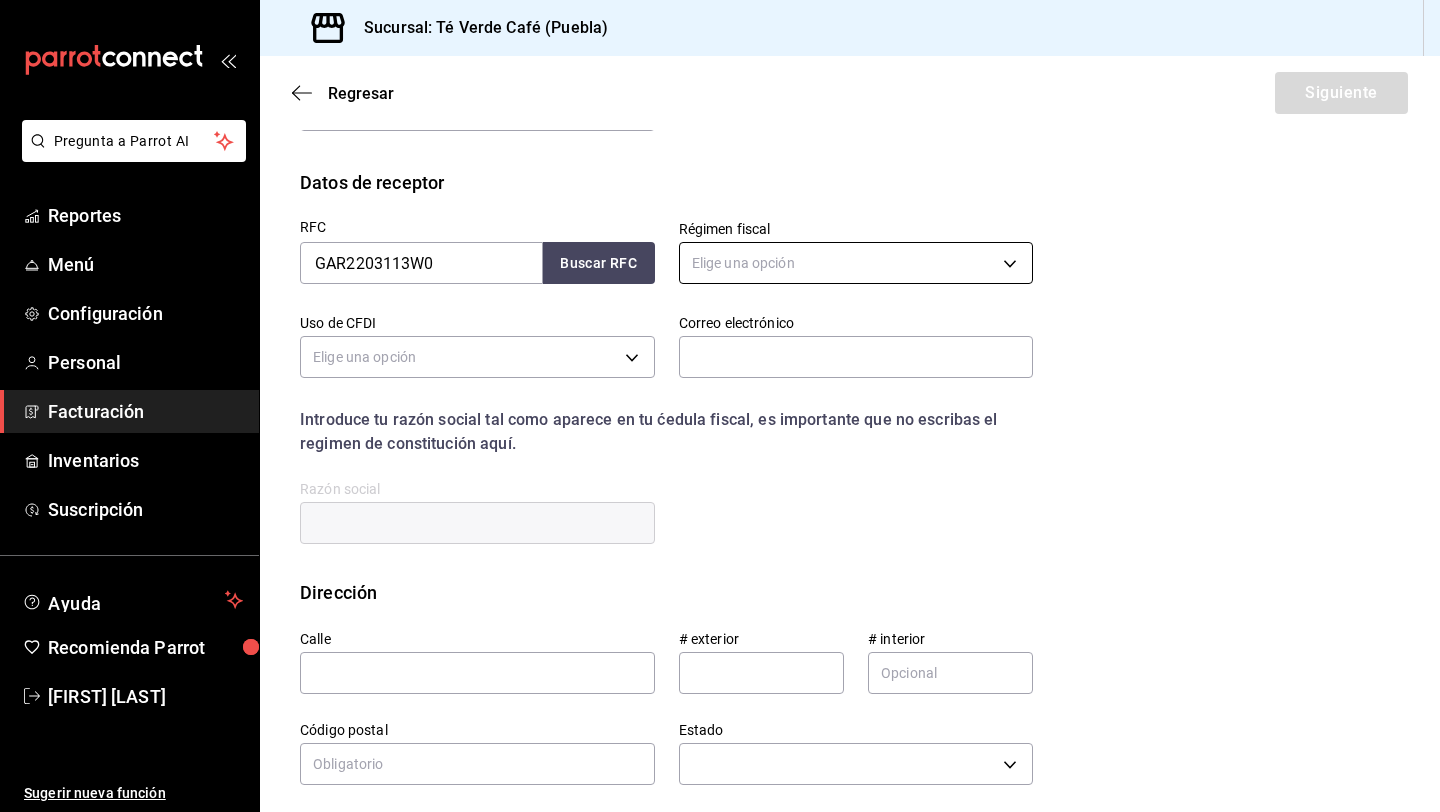 click on "Pregunta a Parrot AI Reportes   Menú   Configuración   Personal   Facturación   Inventarios   Suscripción   Ayuda Recomienda Parrot   [FIRST] [LAST]   Sugerir nueva función   Sucursal: Té Verde Café (Puebla) Regresar Siguiente Factura general Realiza tus facturas con un numero de orden o un monto en especifico; También puedes realizar una factura de remplazo mediante una factura cancelada. Datos de emisor Perfil fiscal [FIRST] [LAST] [UUID] Marca Té Verde Café - Puebla [UUID] Tipo de comprobante Ingreso I Datos de receptor RFC [RFC] Buscar RFC Régimen fiscal Elige una opción Uso de CFDI Elige una opción Correo electrónico Introduce tu razón social tal como aparece en tu ćedula fiscal, es importante que no escribas el regimen de constitución aquí. company Razón social Dirección Calle # exterior # interior Código postal Estado ​ Municipio ​ Colonia ​ País México Pregunta a Parrot AI Reportes" at bounding box center (720, 406) 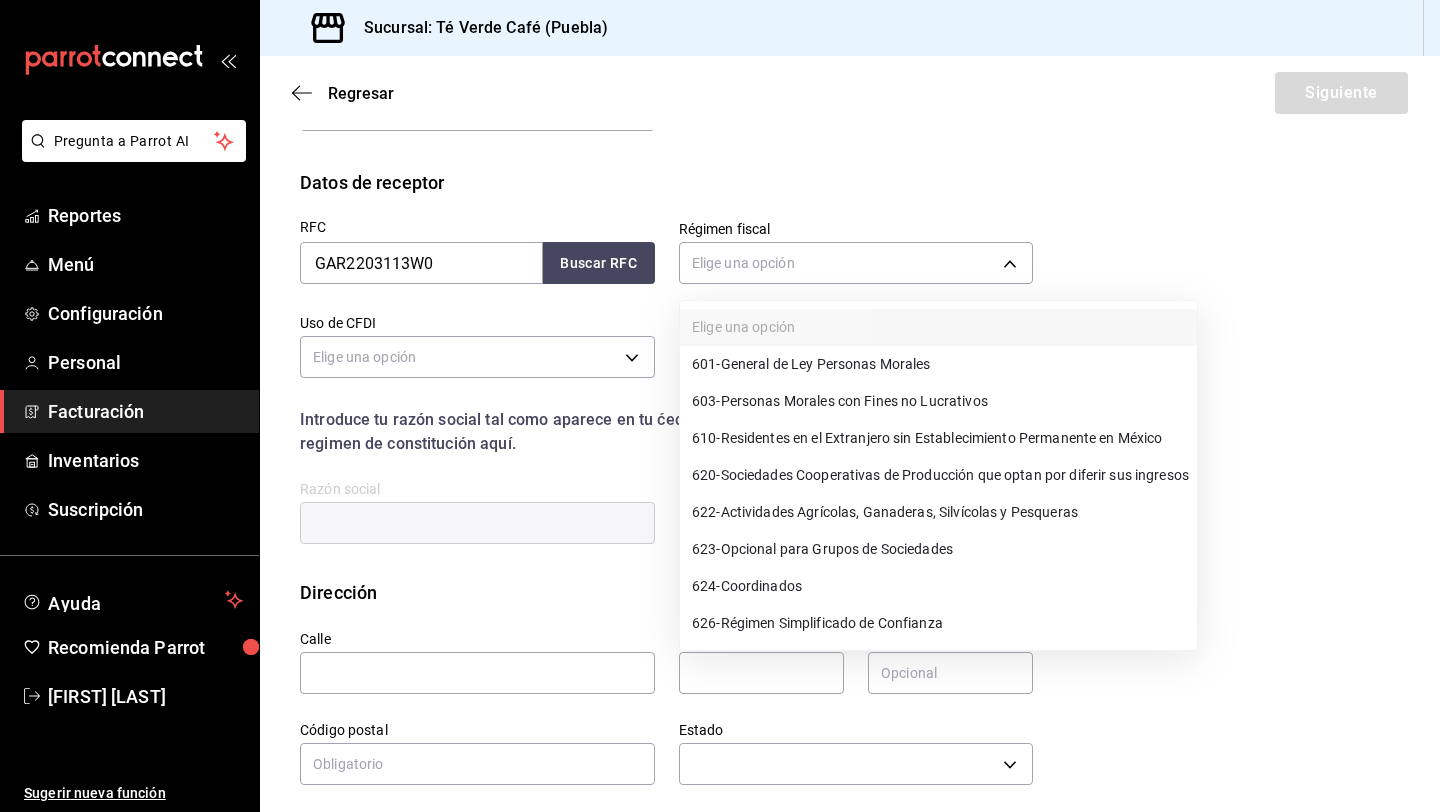 click on "626  -  Régimen Simplificado de Confianza" at bounding box center [817, 623] 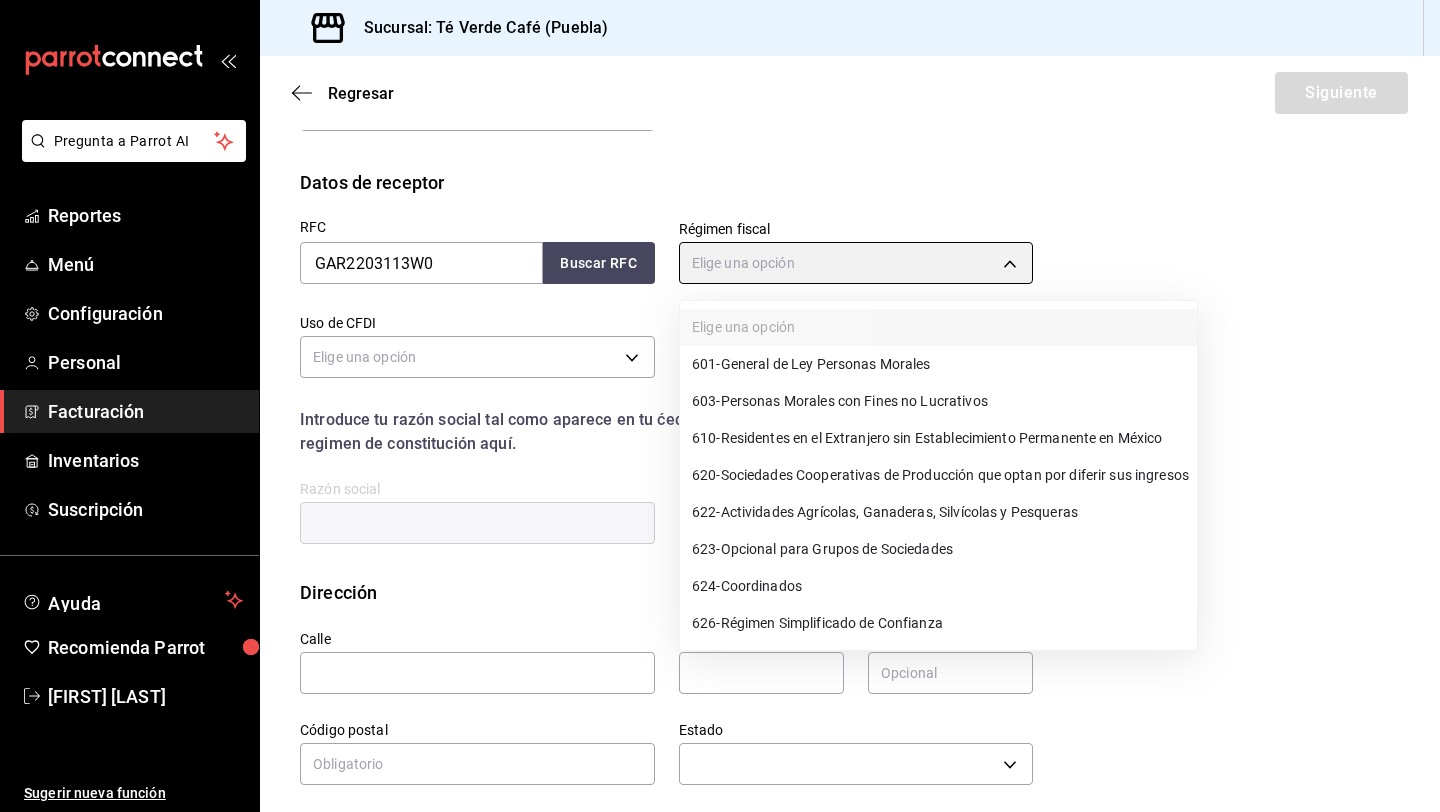 type on "626" 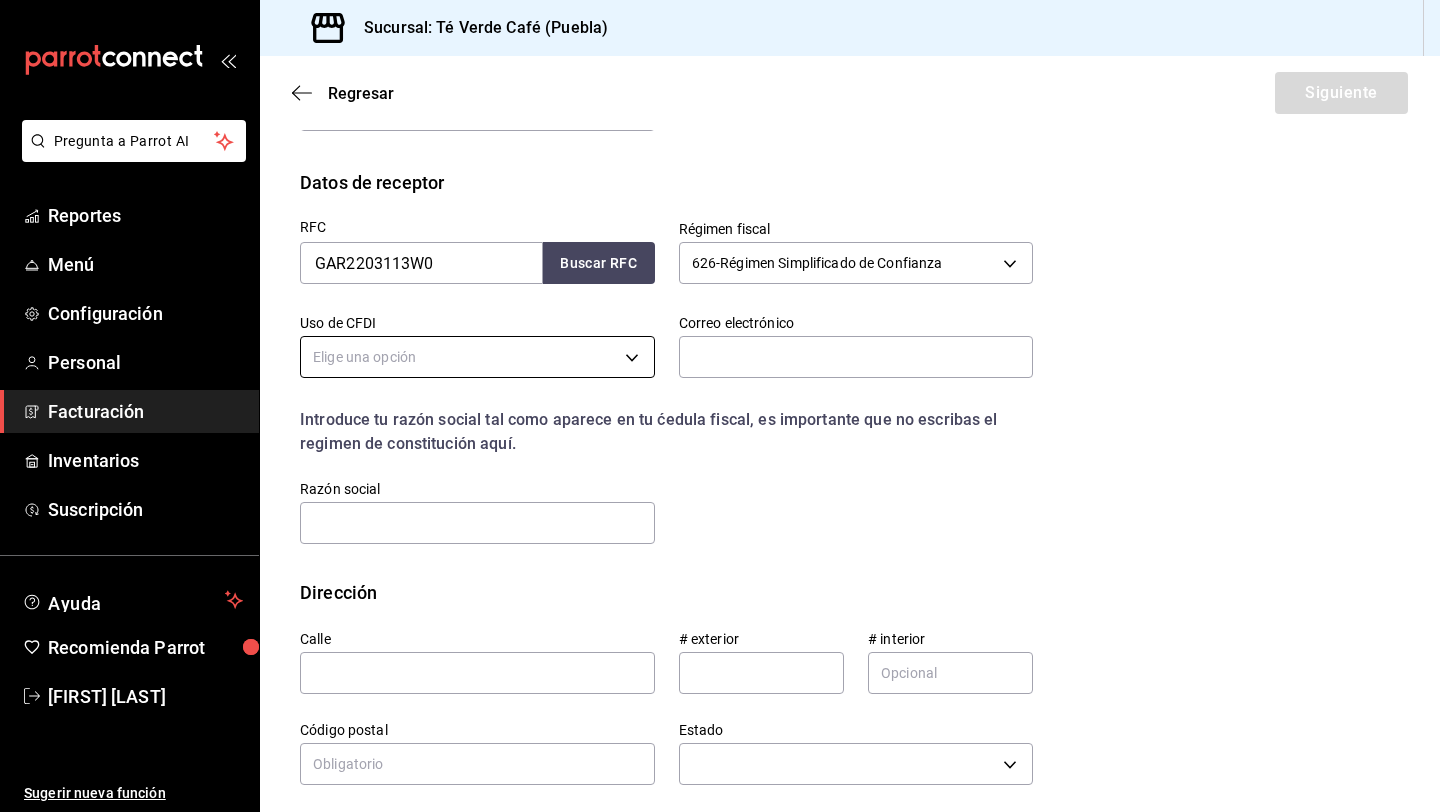click on "Pregunta a Parrot AI Reportes   Menú   Configuración   Personal   Facturación   Inventarios   Suscripción   Ayuda Recomienda Parrot   [FIRST] [LAST]   Sugerir nueva función   Sucursal: Té Verde Café (Puebla) Regresar Siguiente Factura general Realiza tus facturas con un numero de orden o un monto en especifico; También puedes realizar una factura de remplazo mediante una factura cancelada. Datos de emisor Perfil fiscal [FIRST] [LAST] [UUID] Marca Té Verde Café - Puebla [UUID] Tipo de comprobante Ingreso I Datos de receptor RFC [RFC] Buscar RFC Régimen fiscal 626  -  Régimen Simplificado de Confianza 626 Uso de CFDI Elige una opción Correo electrónico Introduce tu razón social tal como aparece en tu ćedula fiscal, es importante que no escribas el regimen de constitución aquí. company Razón social Dirección Calle # exterior # interior Código postal Estado ​ Municipio ​ Colonia ​ País México" at bounding box center (720, 406) 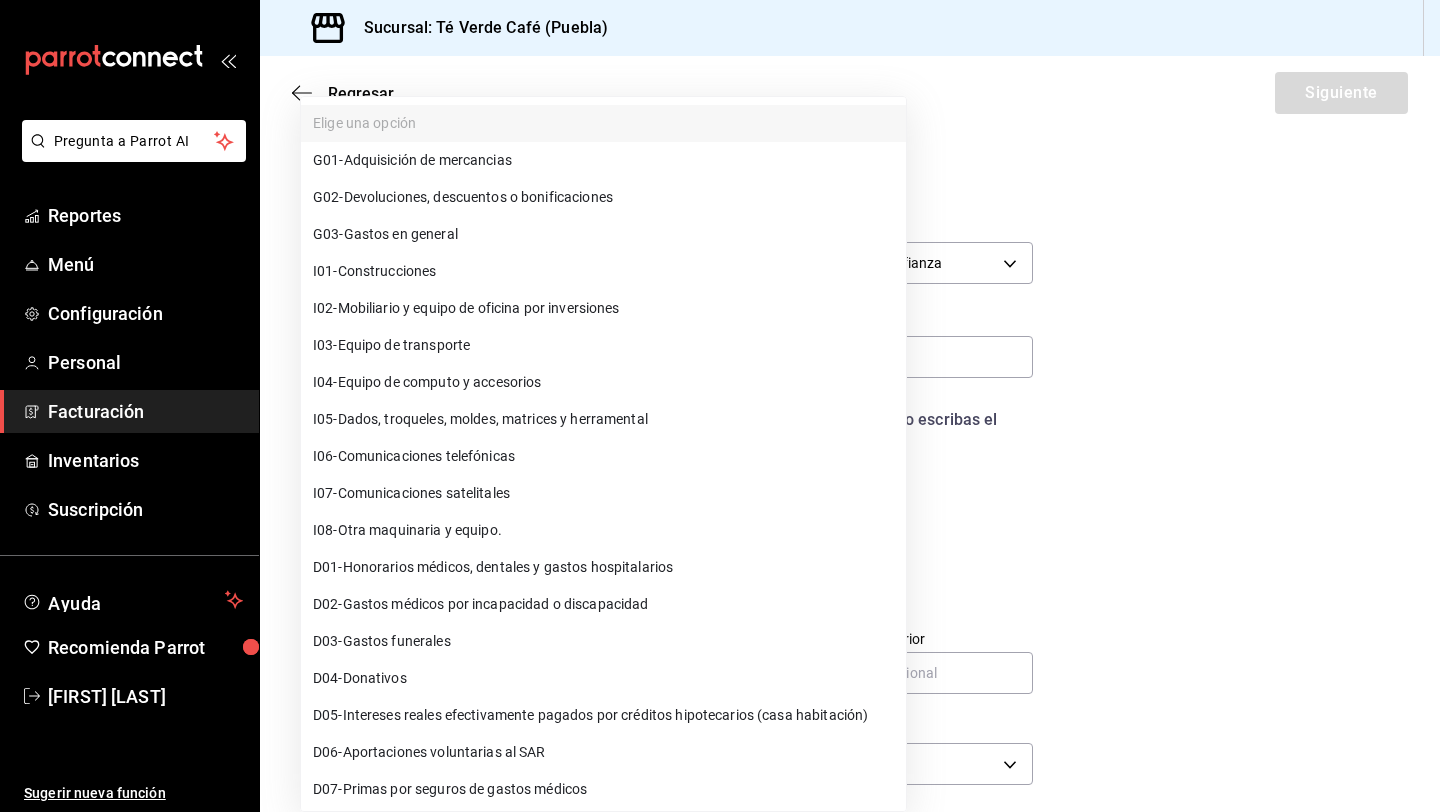 click on "I03  -  Equipo de transporte" at bounding box center [603, 345] 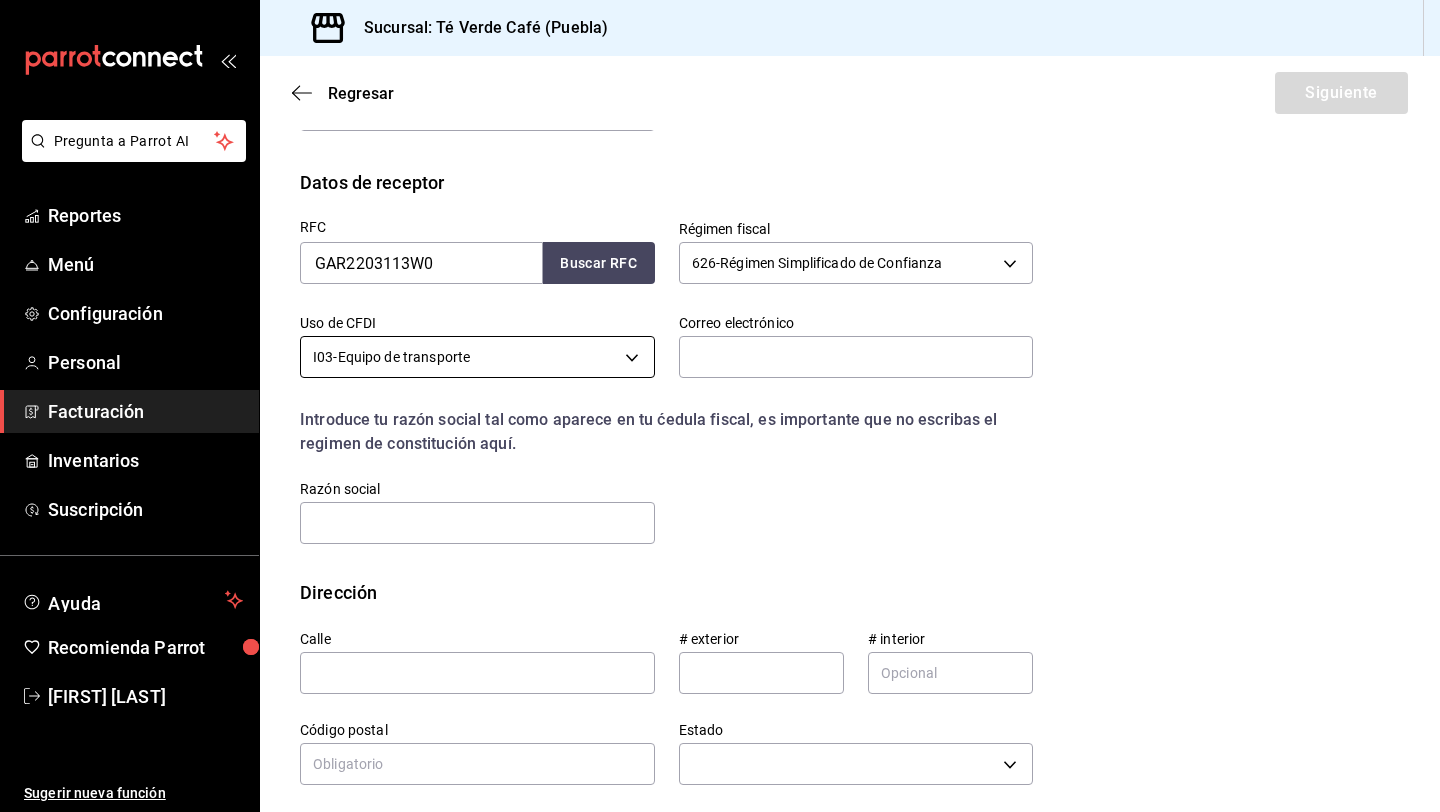 click on "Pregunta a Parrot AI Reportes   Menú   Configuración   Personal   Facturación   Inventarios   Suscripción   Ayuda Recomienda Parrot   [FIRST] [LAST]   Sugerir nueva función   Sucursal: Té Verde Café (Puebla) Regresar Siguiente Factura general Realiza tus facturas con un numero de orden o un monto en especifico; También puedes realizar una factura de remplazo mediante una factura cancelada. Datos de emisor Perfil fiscal [FIRST] [LAST] [UUID] Marca Té Verde Café - Puebla [UUID] Tipo de comprobante Ingreso I Datos de receptor RFC [RFC] Buscar RFC Régimen fiscal 626  -  Régimen Simplificado de Confianza 626 Uso de CFDI I03  -  Equipo de transporte I03 Correo electrónico Introduce tu razón social tal como aparece en tu ćedula fiscal, es importante que no escribas el regimen de constitución aquí. company Razón social Dirección Calle # exterior # interior Código postal Estado ​ Municipio ​ Colonia ​ País" at bounding box center (720, 406) 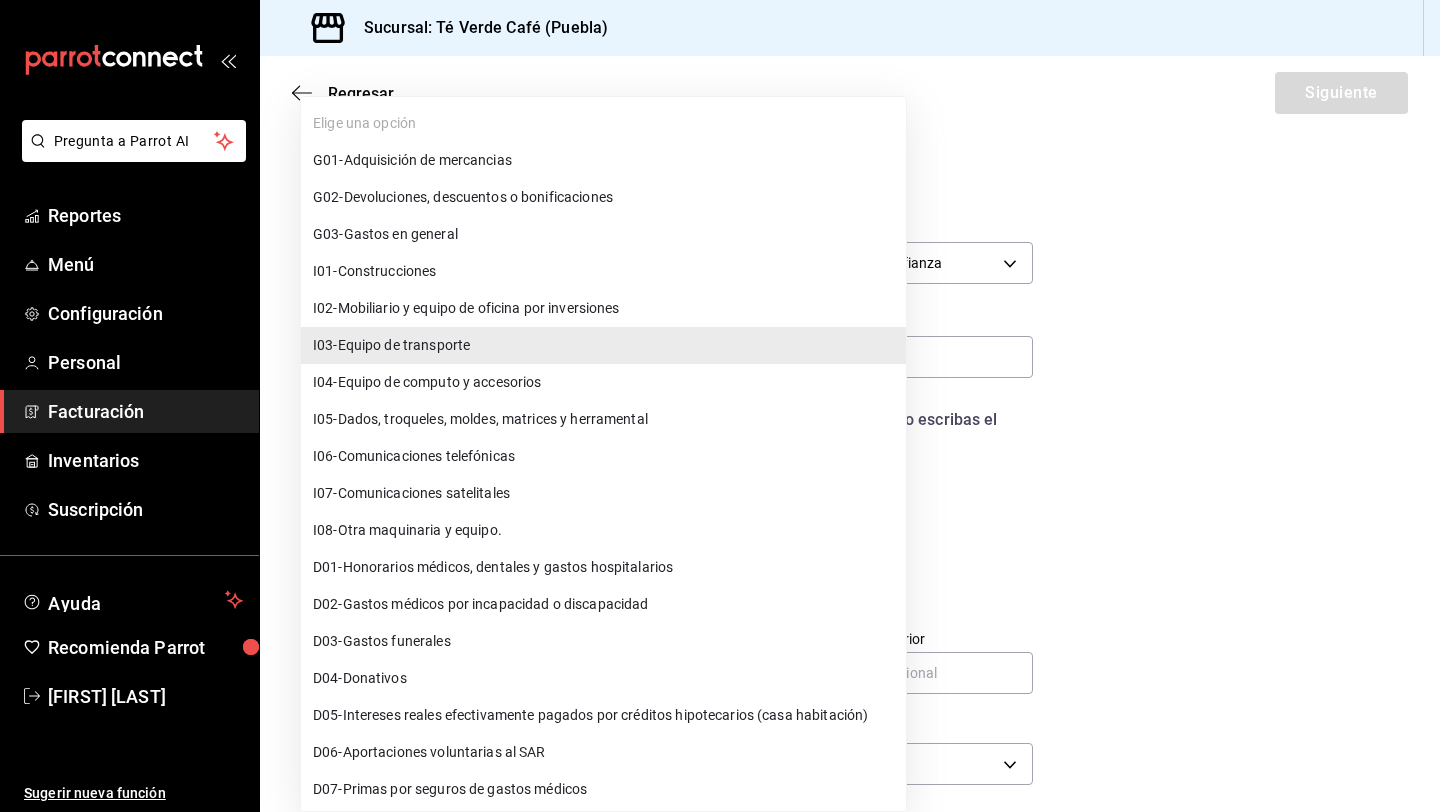 click on "G03  -  Gastos en general" at bounding box center [603, 234] 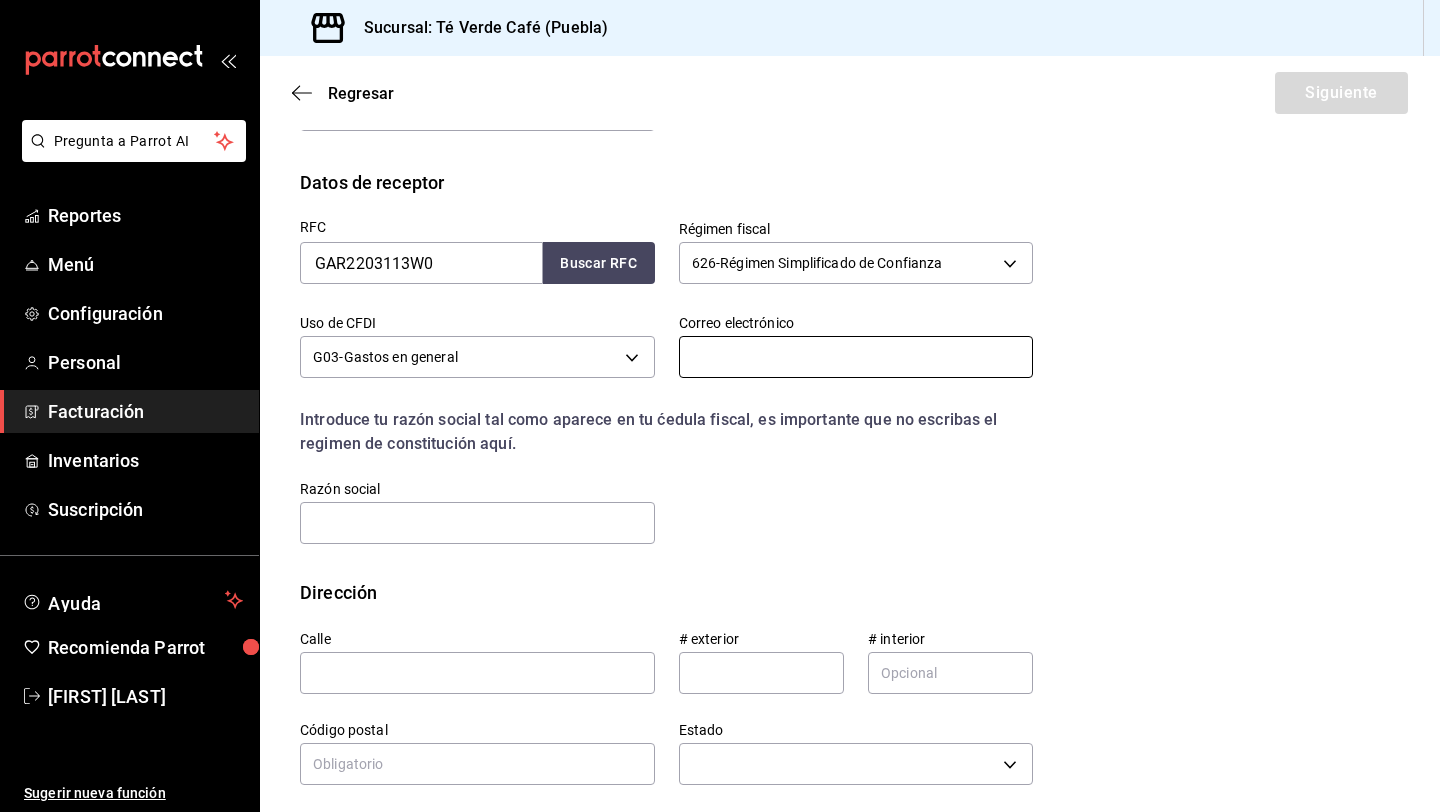click at bounding box center (856, 357) 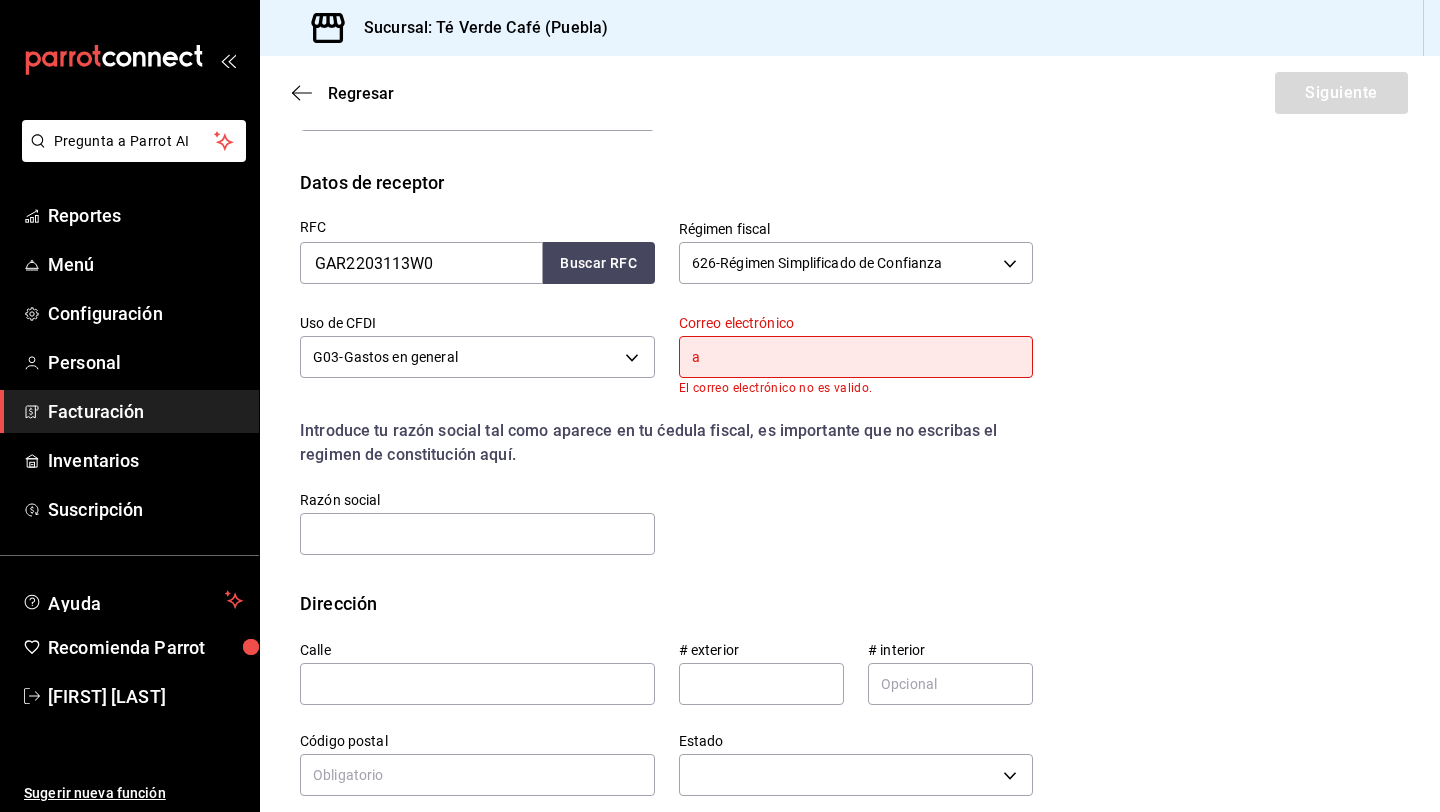 type on "[EMAIL]" 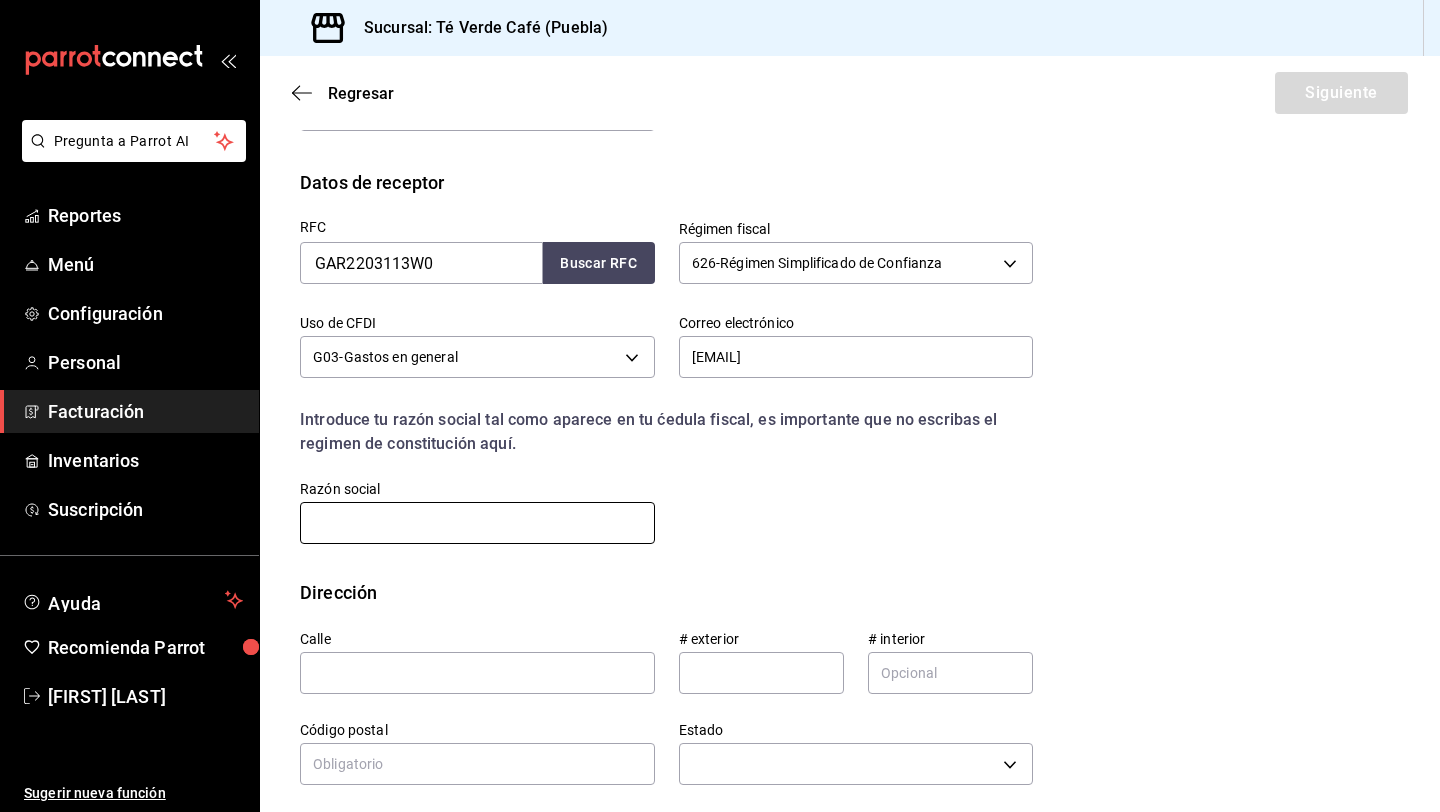 click at bounding box center [477, 523] 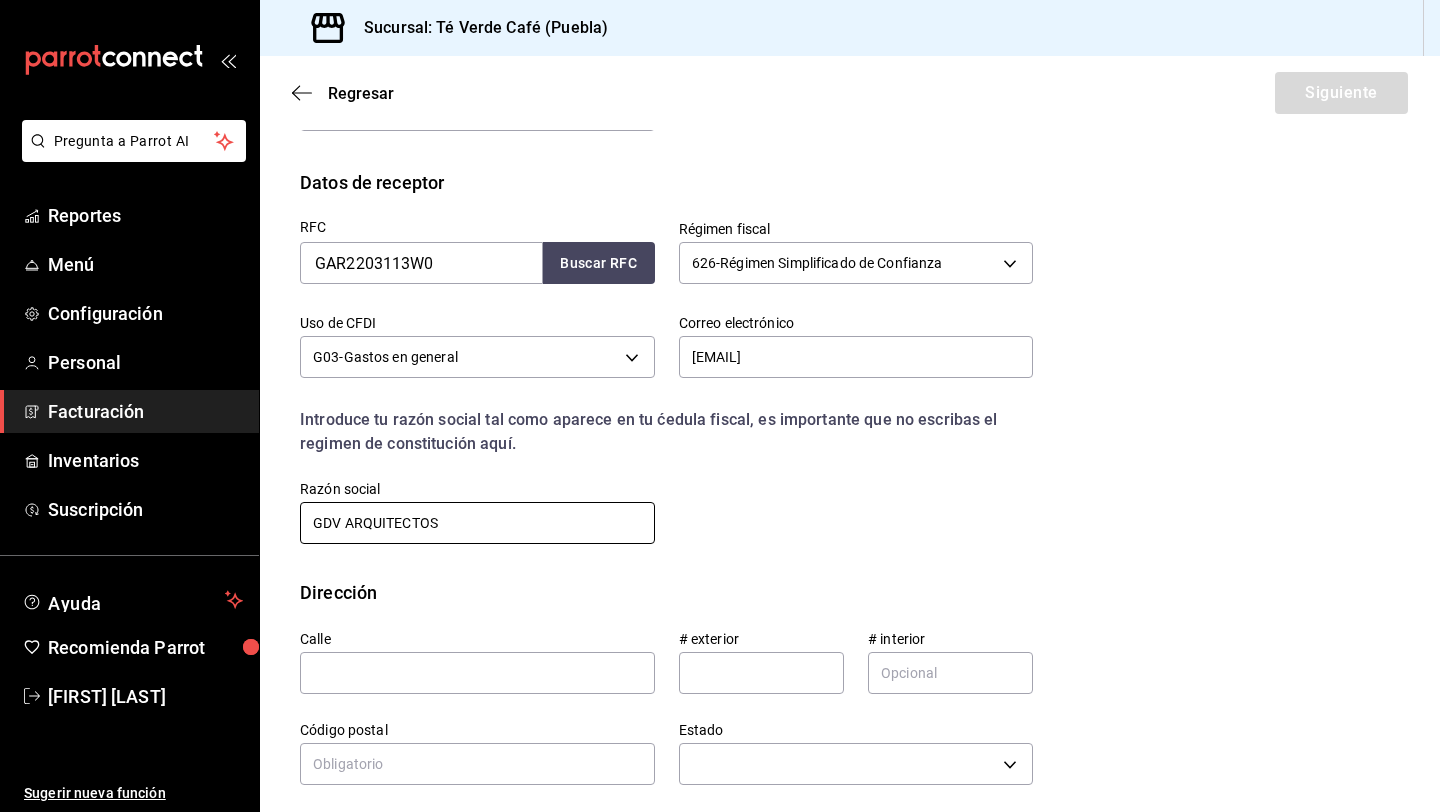 scroll, scrollTop: 503, scrollLeft: 0, axis: vertical 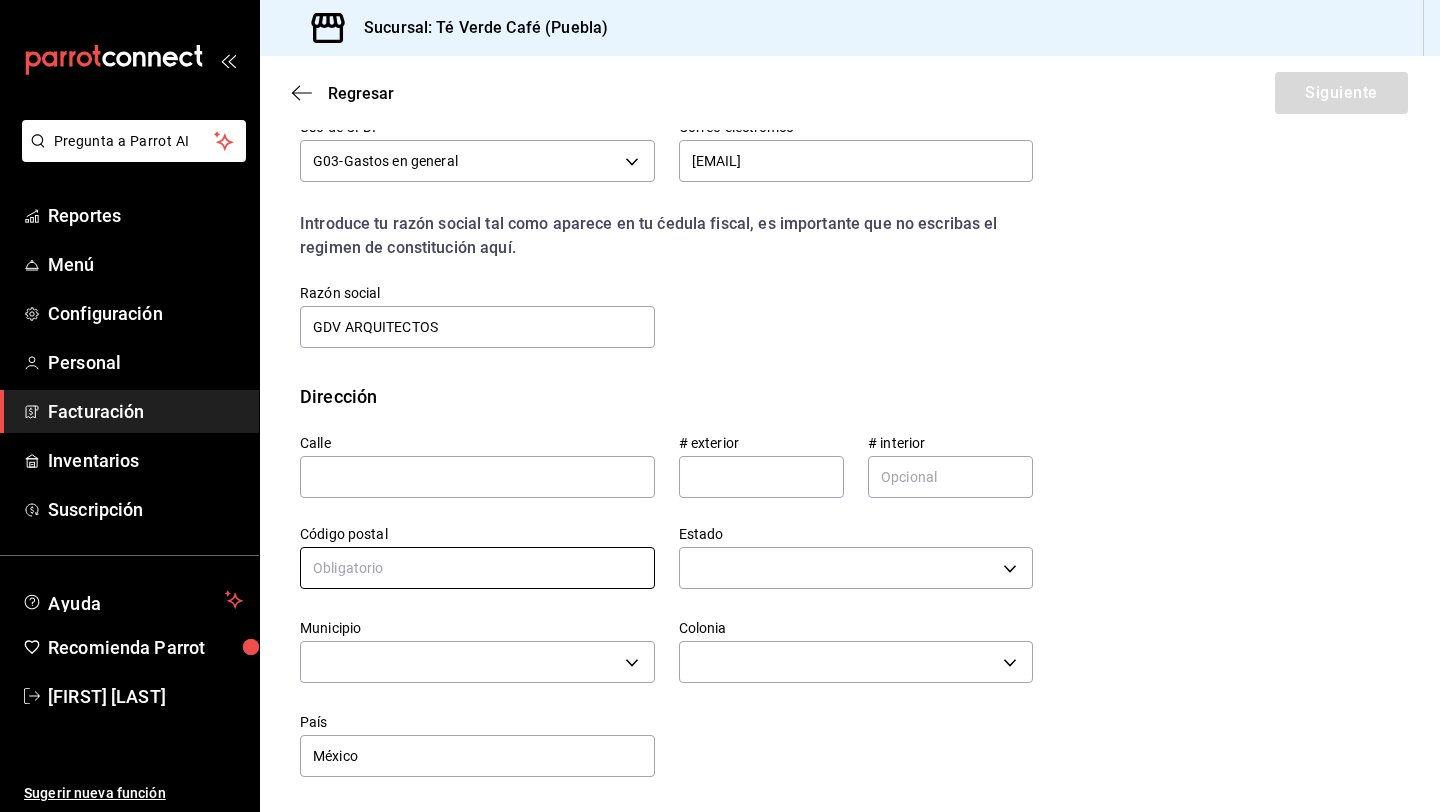 click at bounding box center (477, 568) 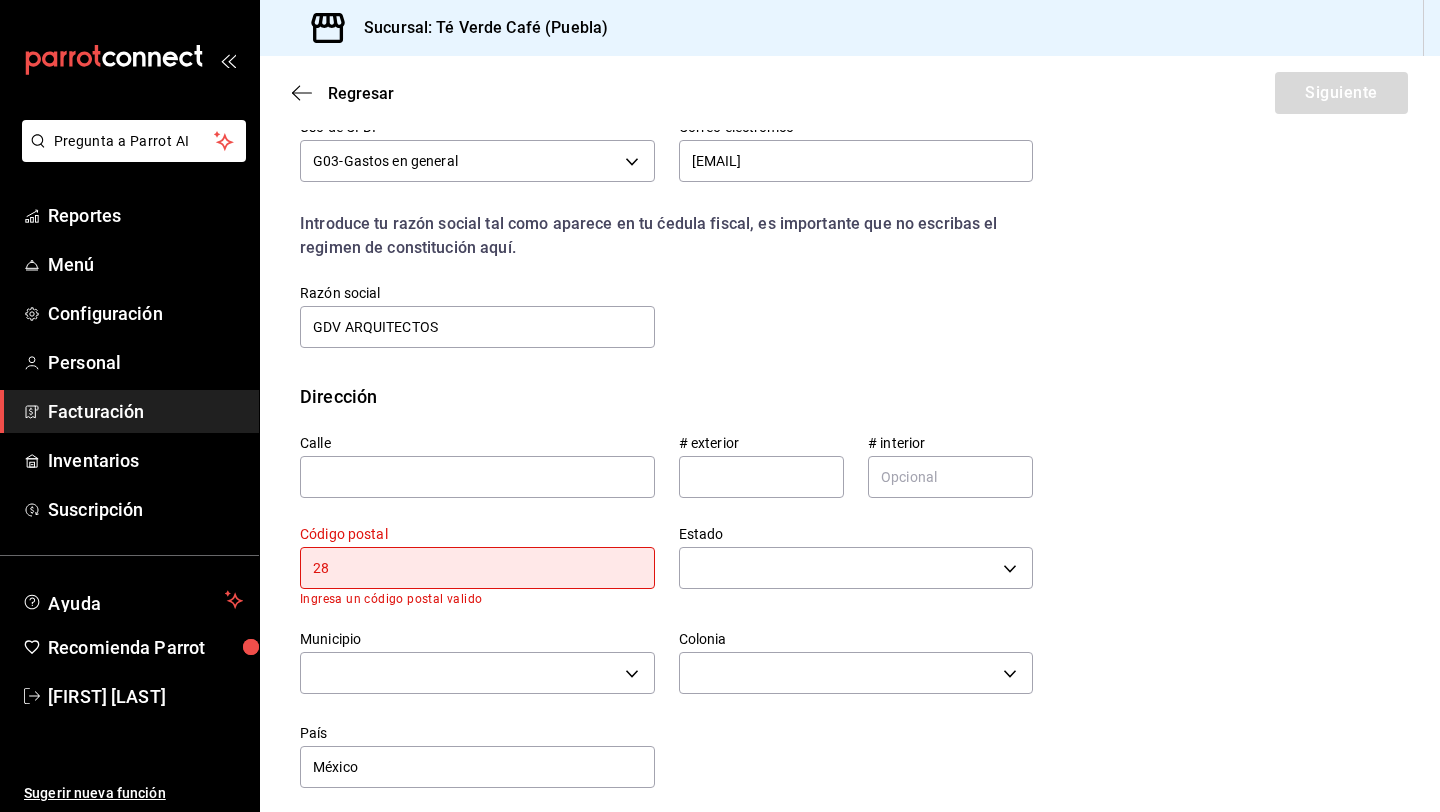type on "28017" 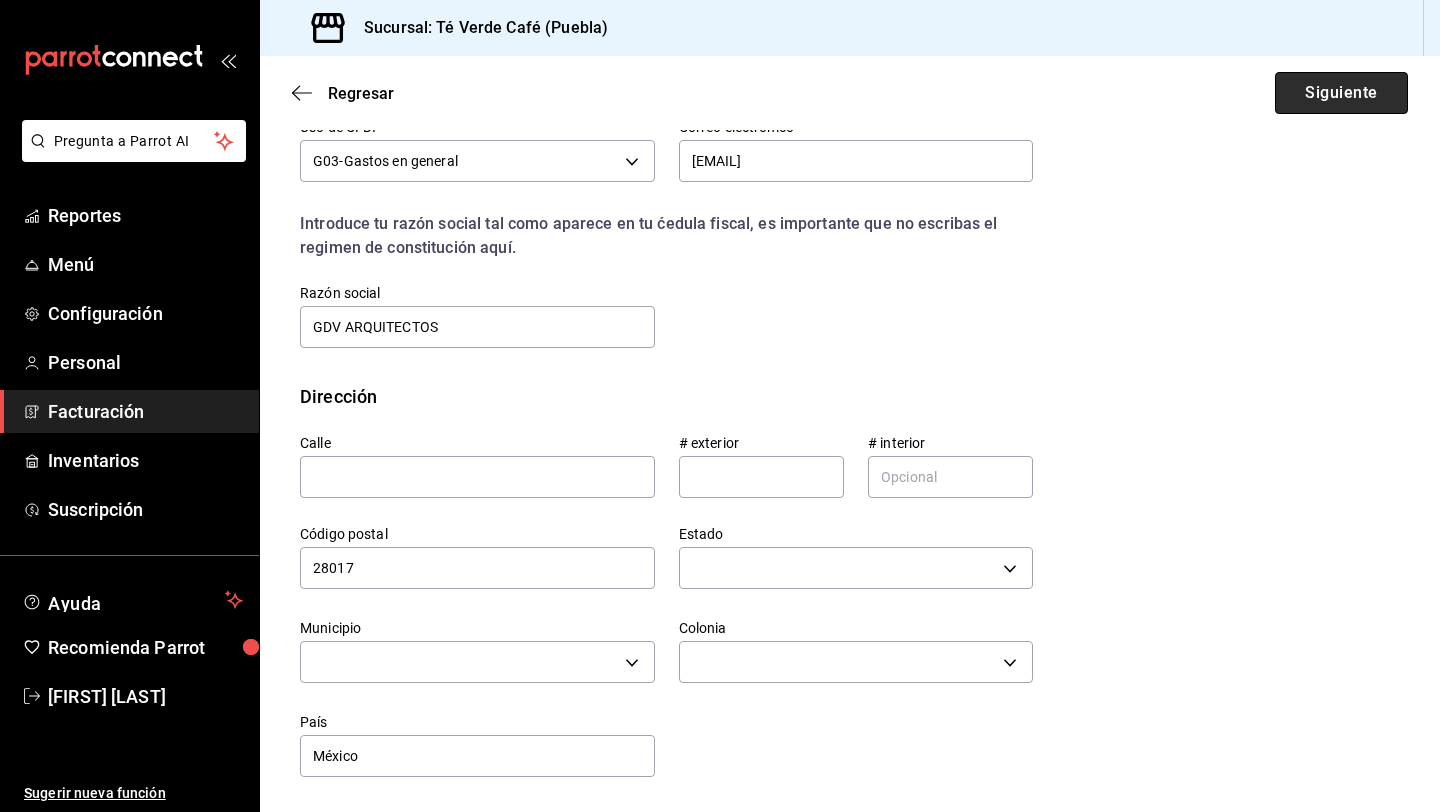 click on "Siguiente" at bounding box center [1341, 93] 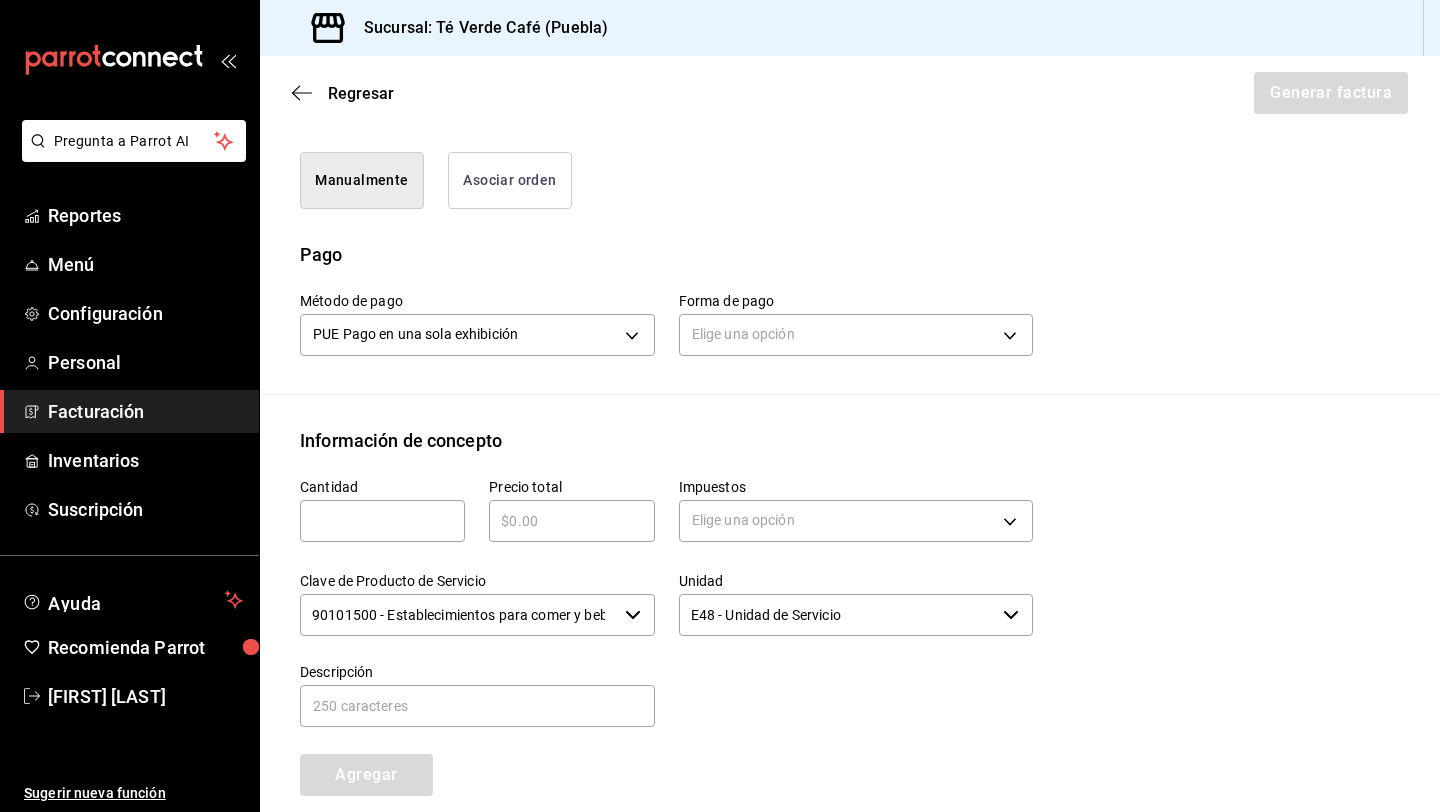 click on "Asociar orden" at bounding box center (510, 180) 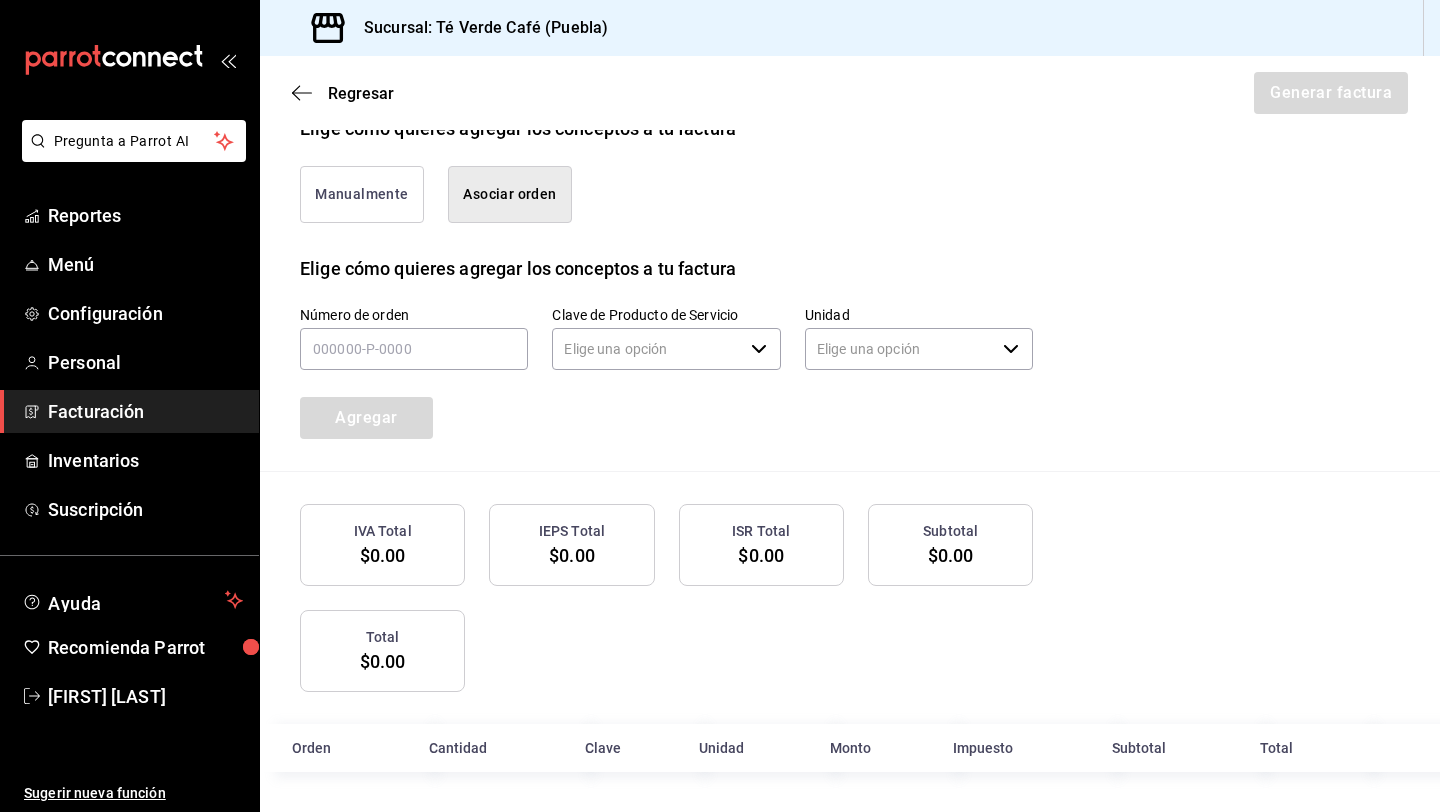 type on "90101500 - Establecimientos para comer y beber" 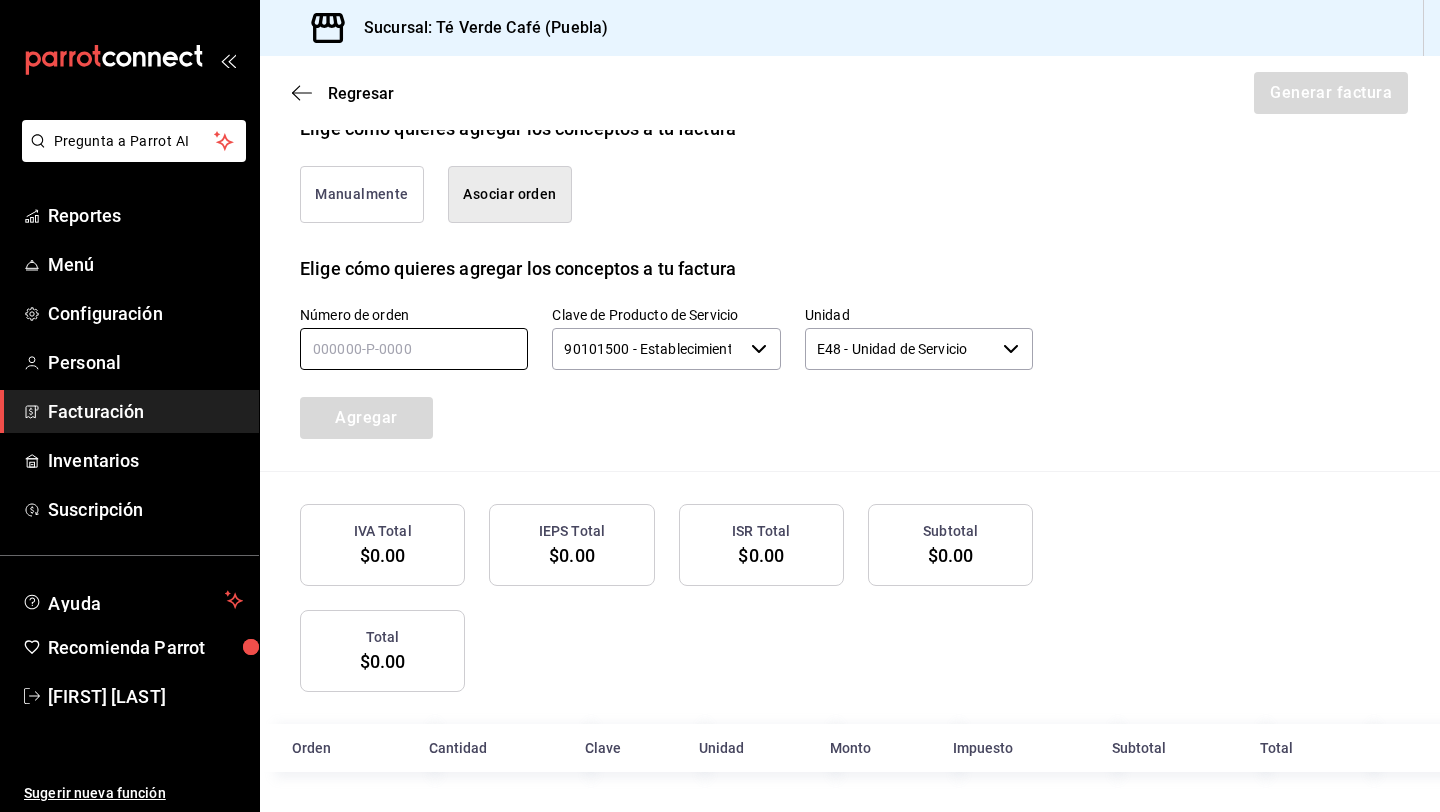 click at bounding box center (414, 349) 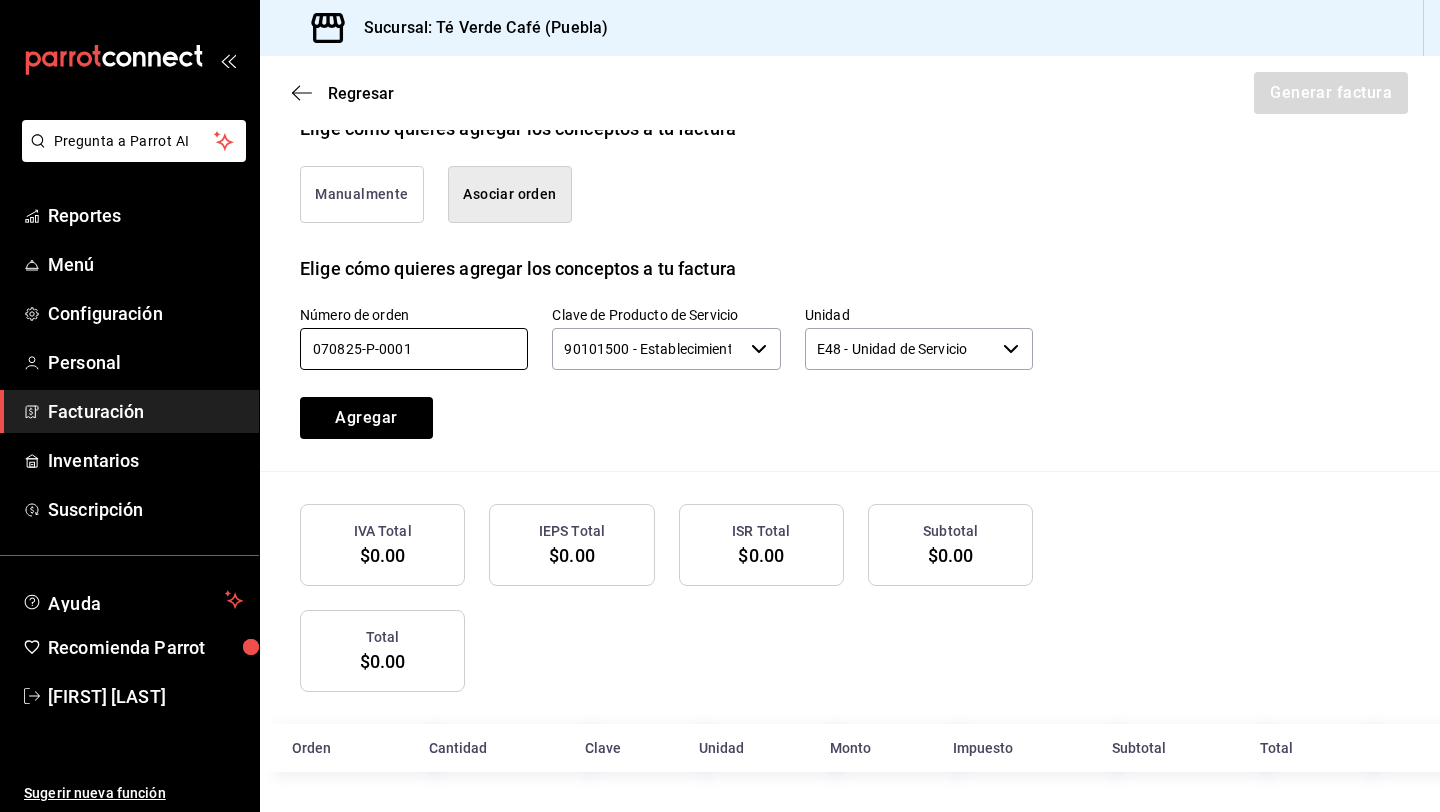 type on "070825-P-0001" 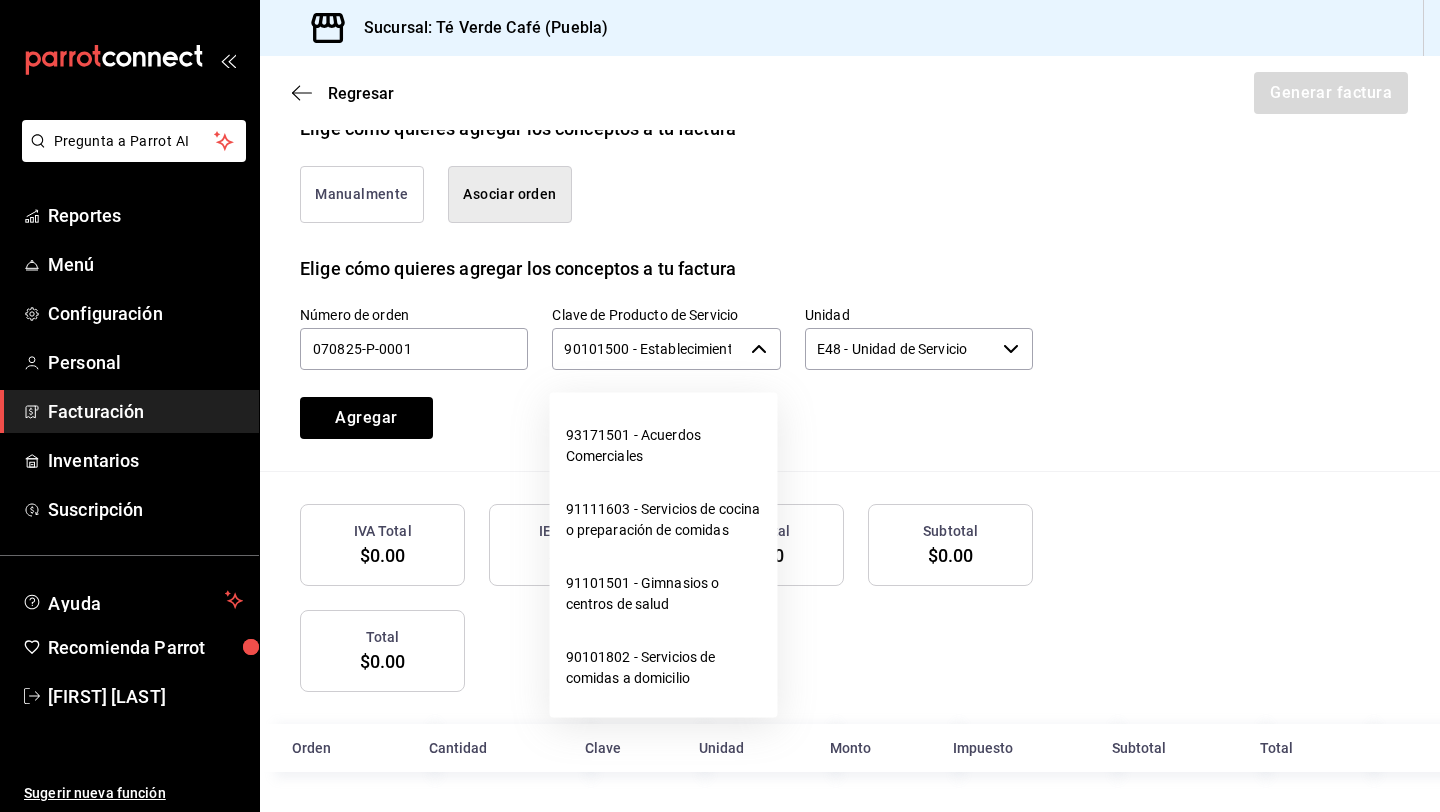 click on "90101500 - Establecimientos para comer y beber" at bounding box center [647, 349] 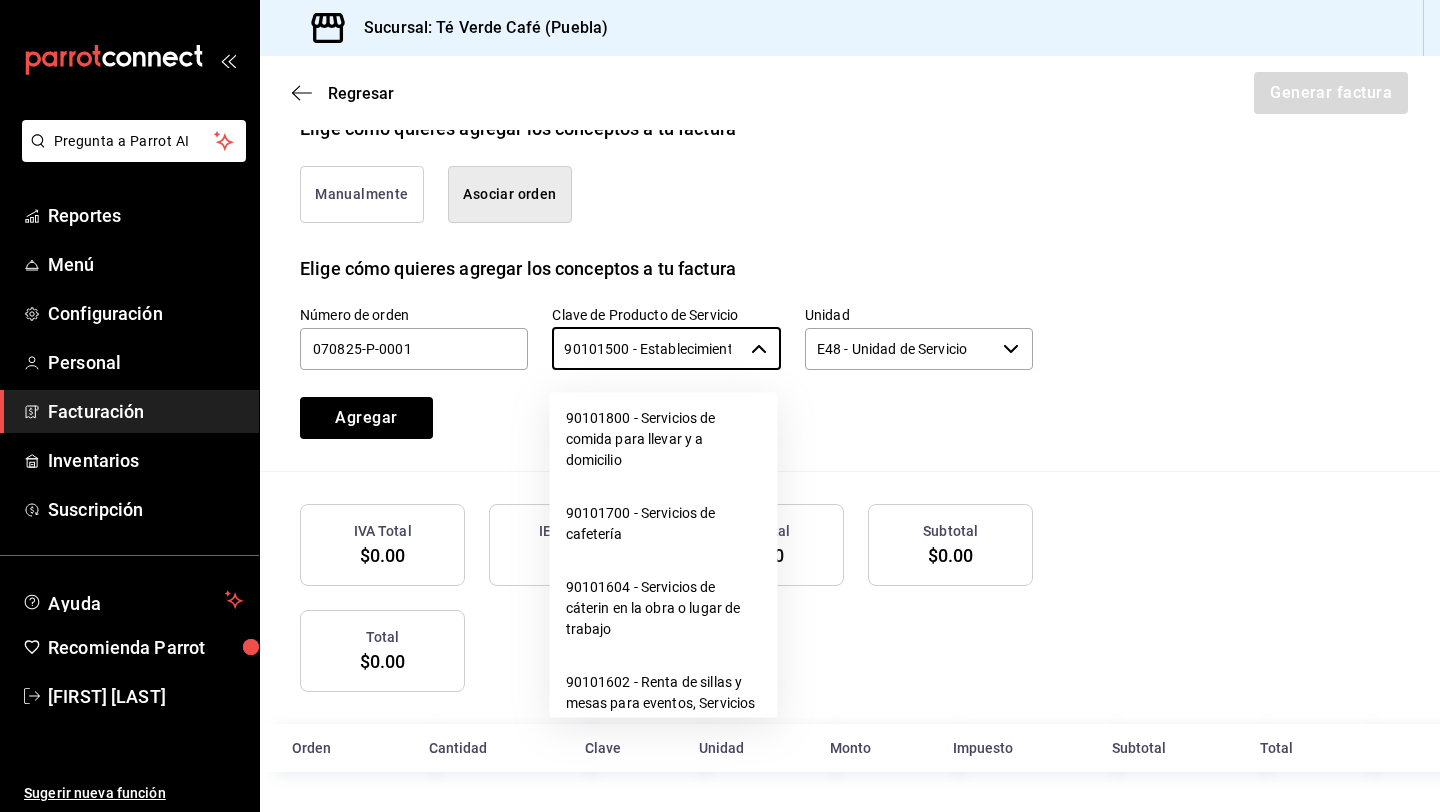 scroll, scrollTop: 416, scrollLeft: 0, axis: vertical 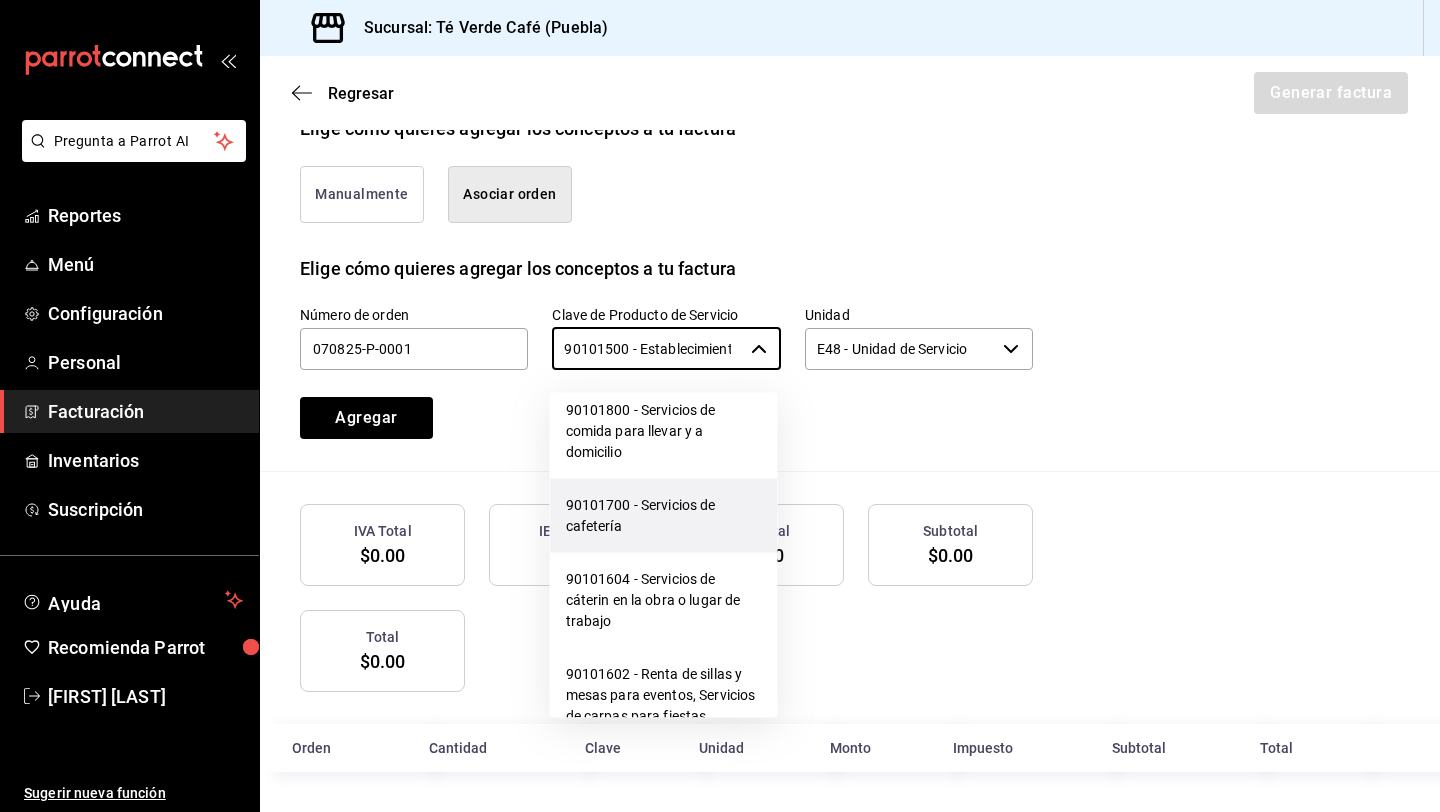 click on "90101700 - Servicios de cafetería" at bounding box center (664, 516) 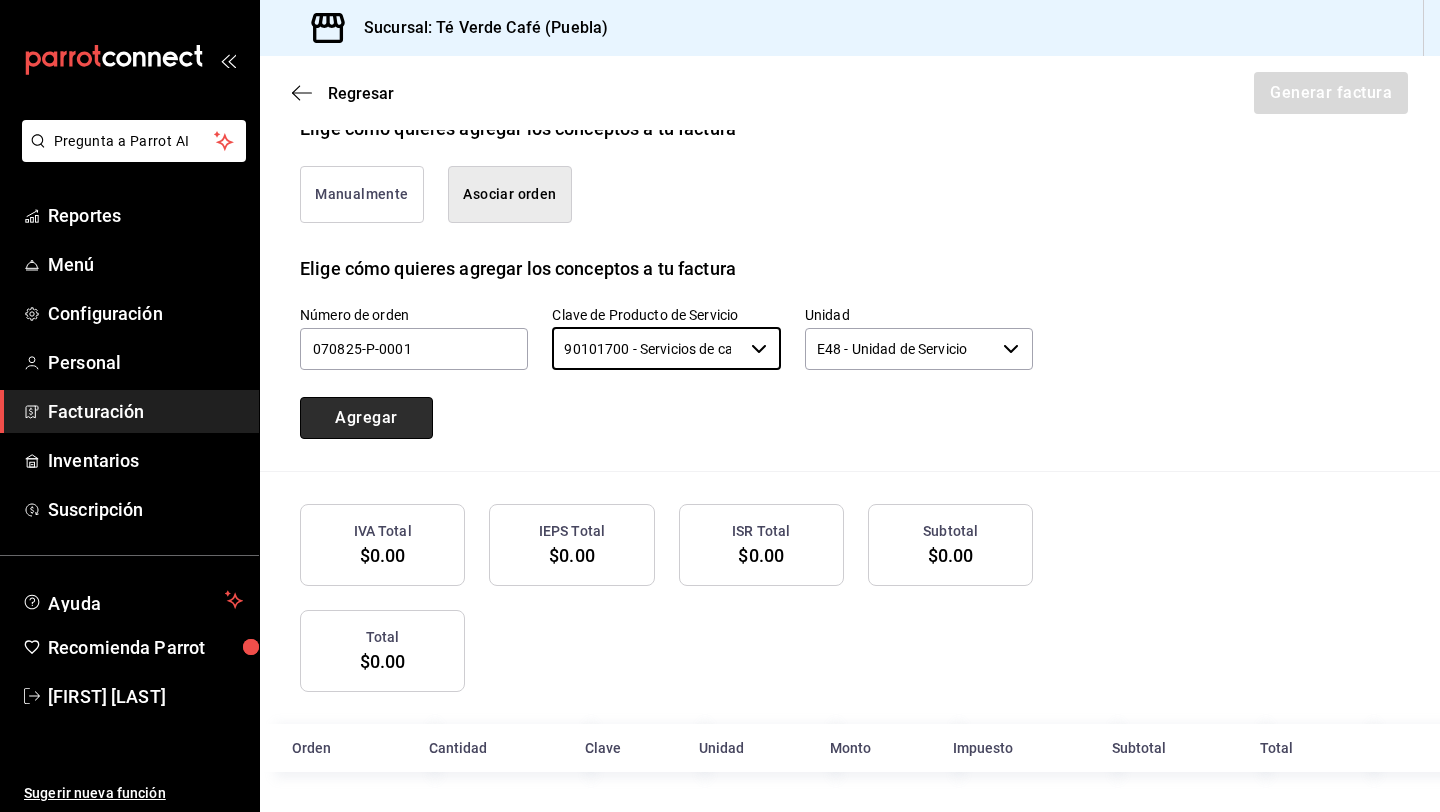 click on "Agregar" at bounding box center (366, 418) 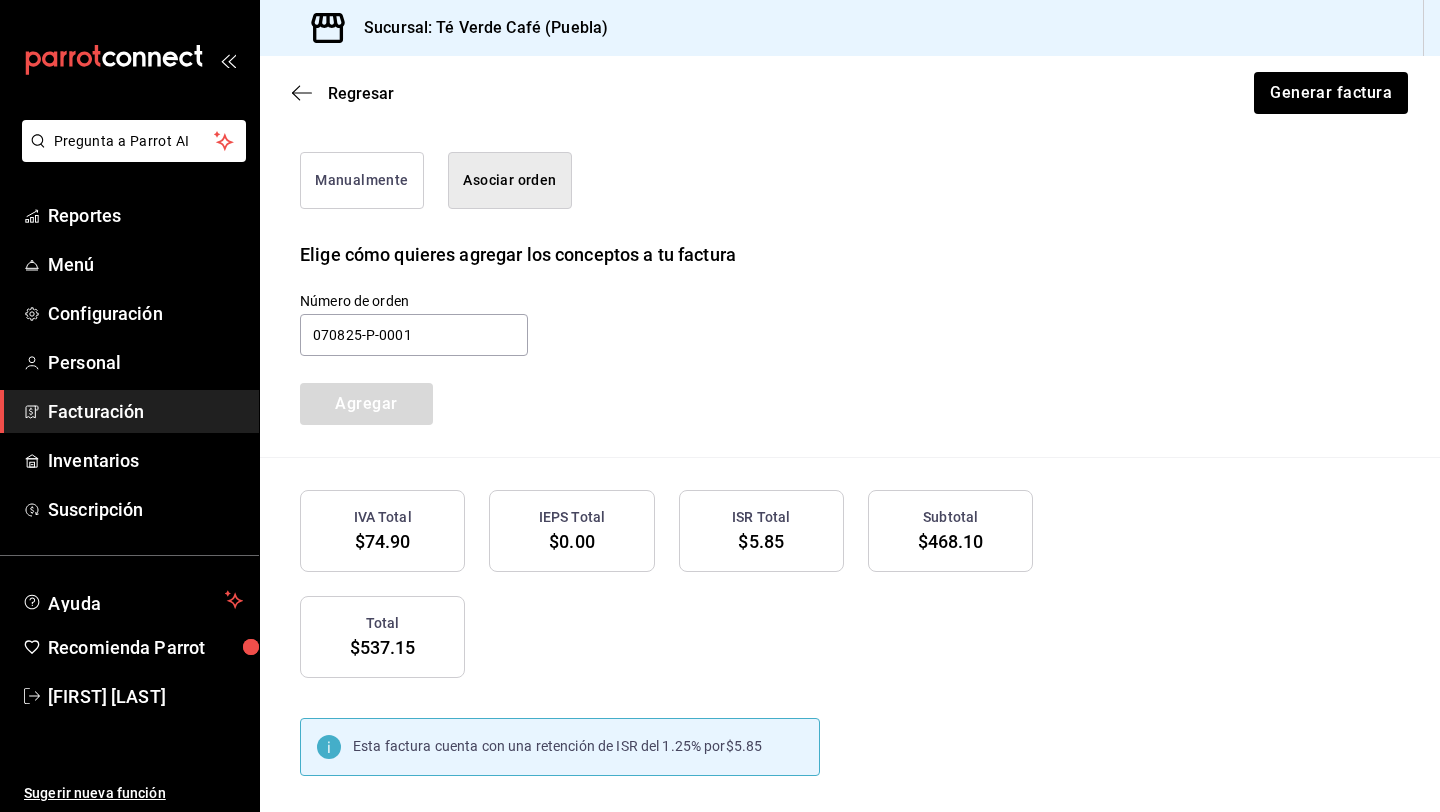 type 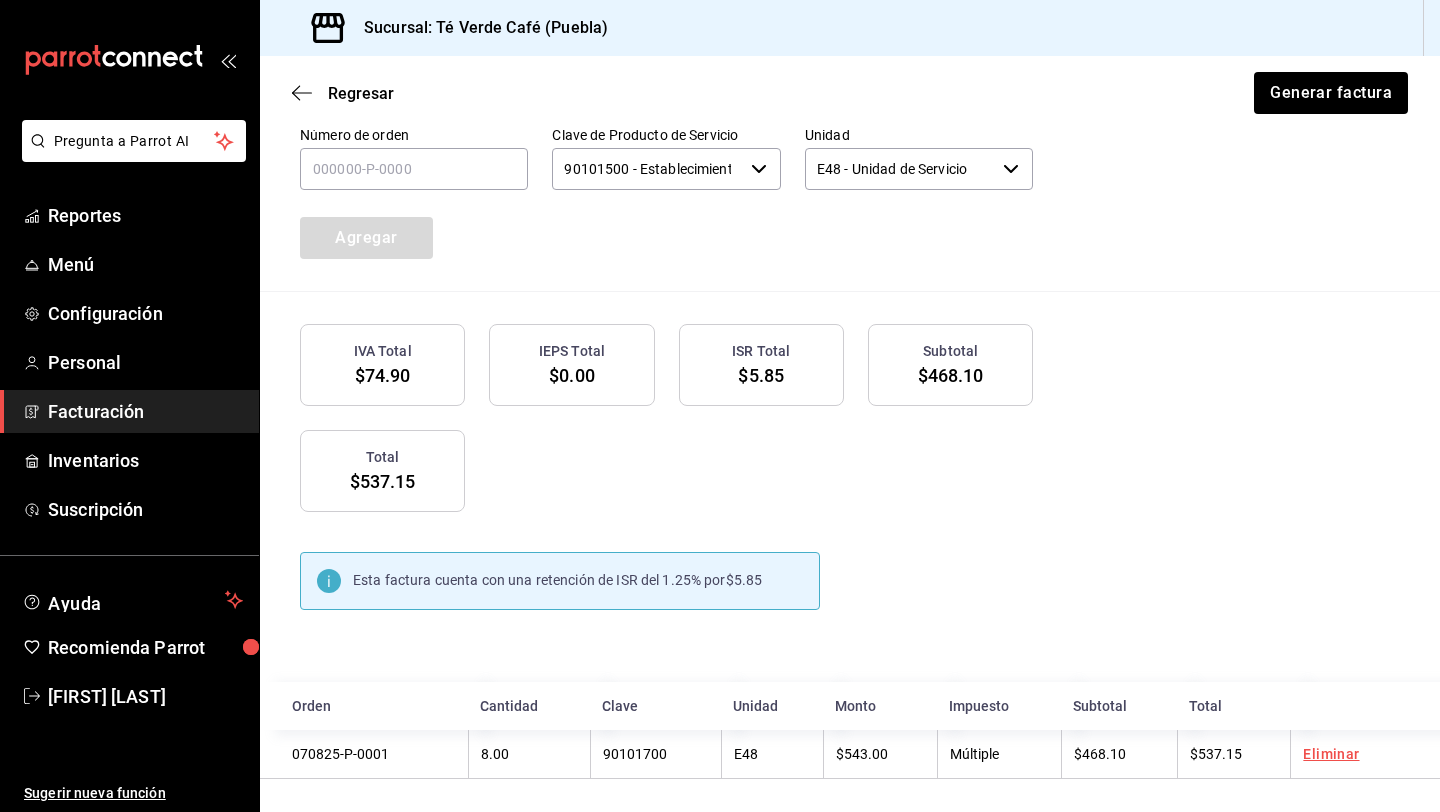 scroll, scrollTop: 697, scrollLeft: 0, axis: vertical 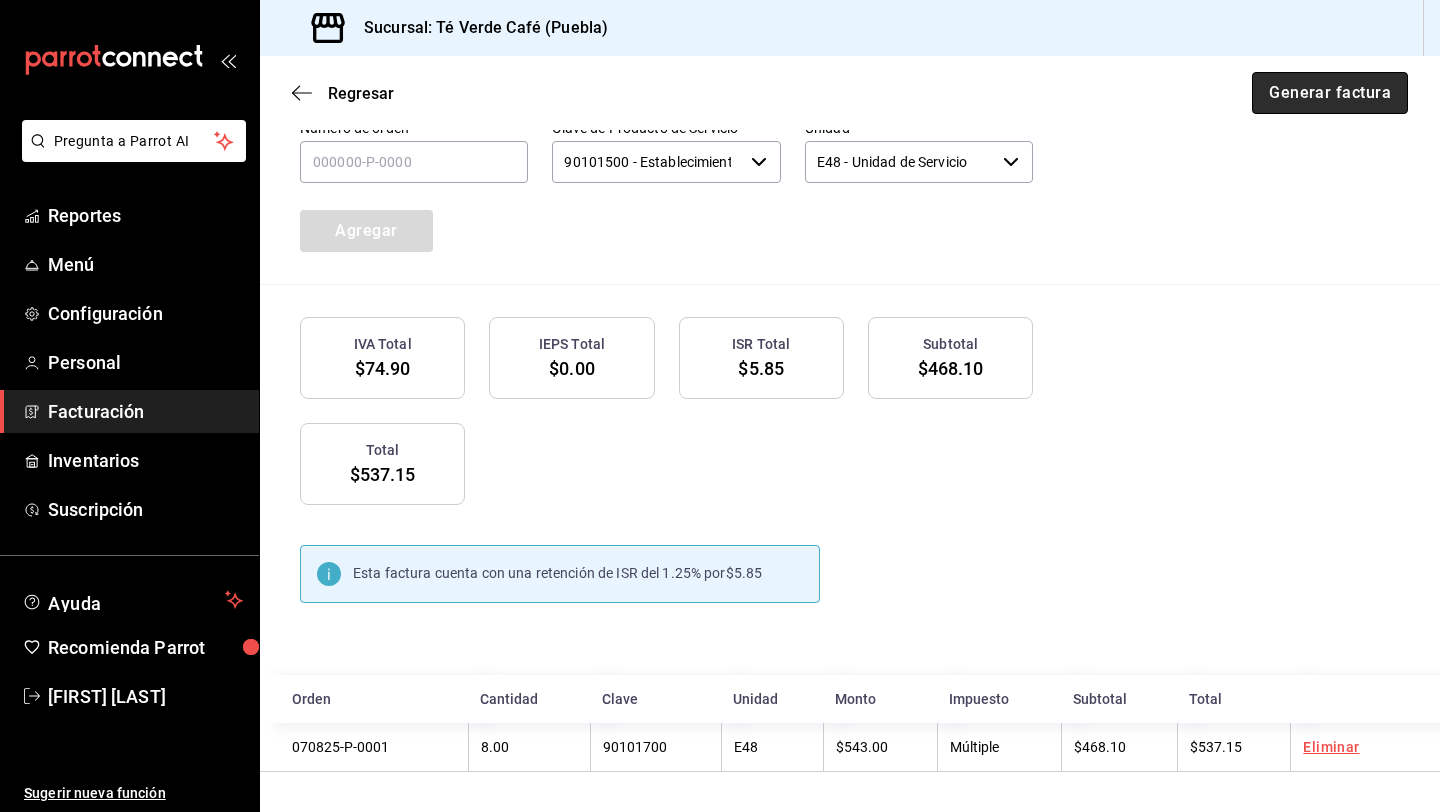 click on "Generar factura" at bounding box center (1330, 93) 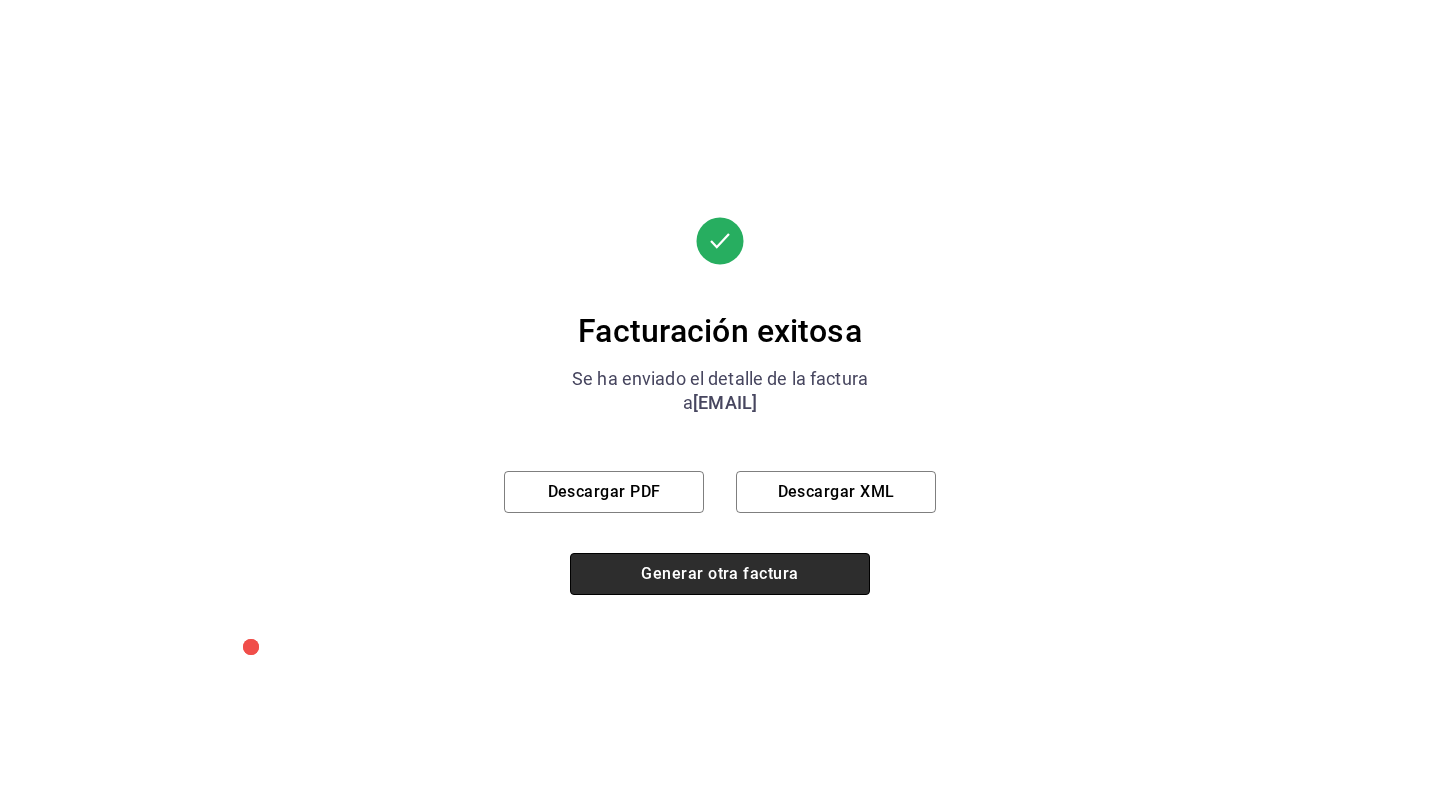 click on "Generar otra factura" at bounding box center (720, 574) 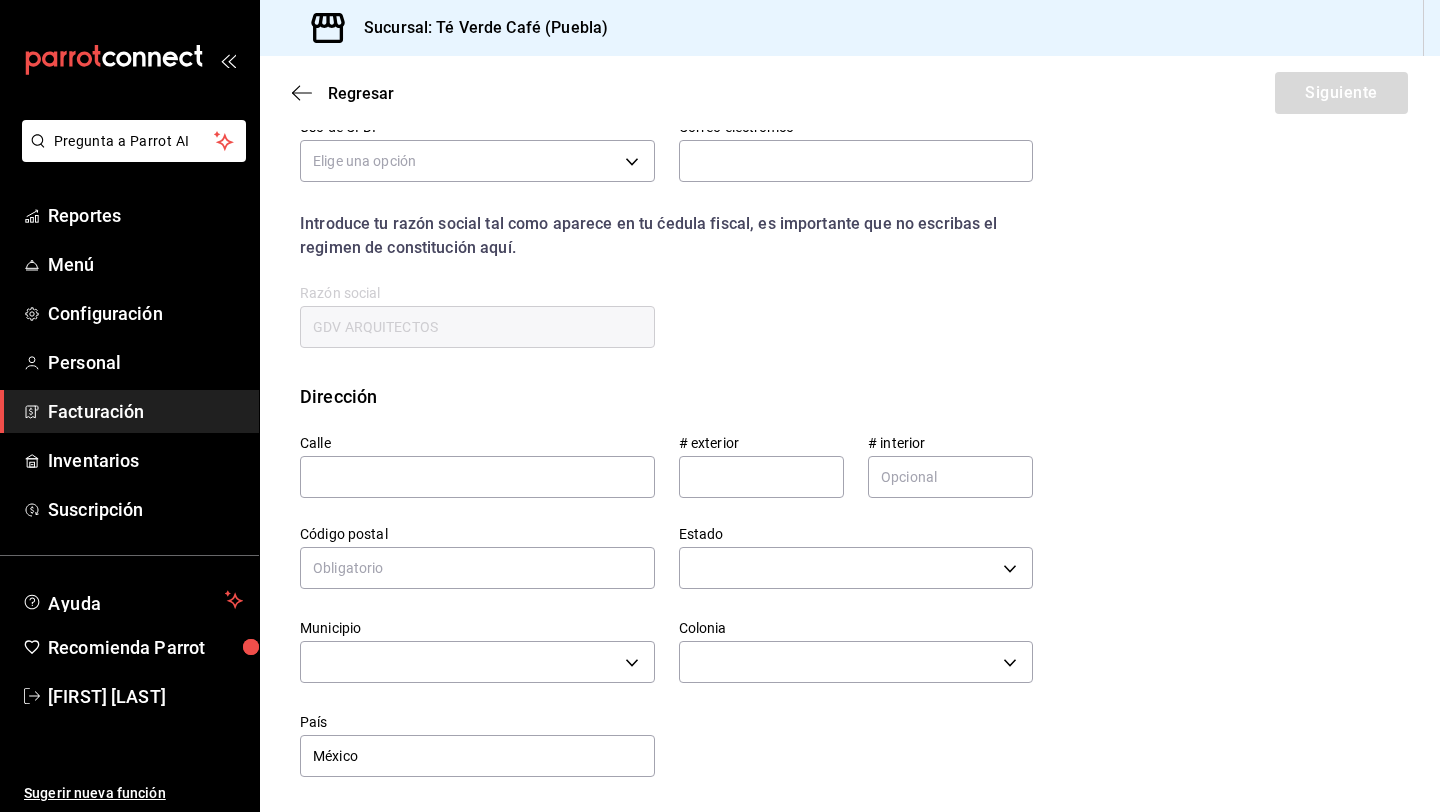 scroll, scrollTop: 340, scrollLeft: 0, axis: vertical 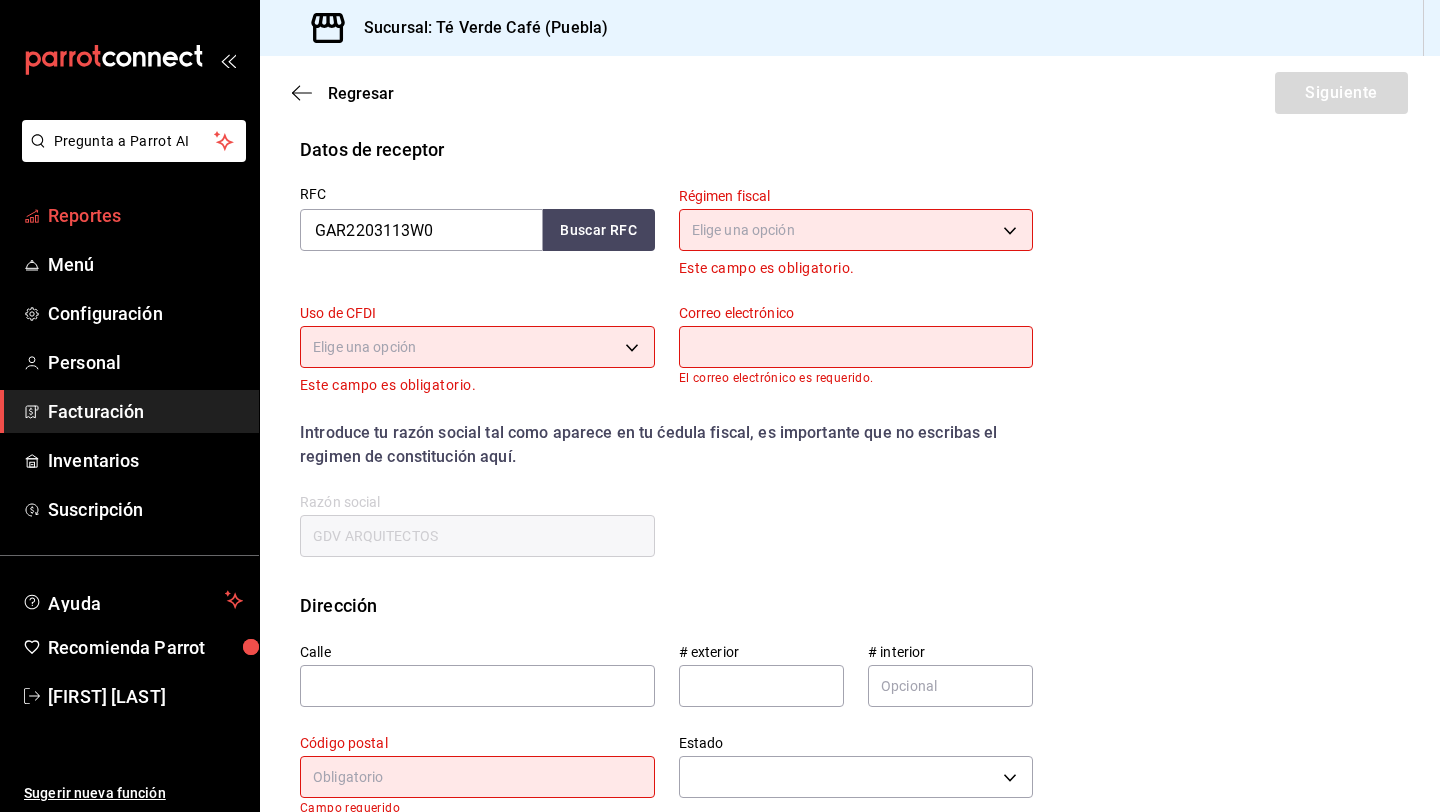 click on "Reportes" at bounding box center (145, 215) 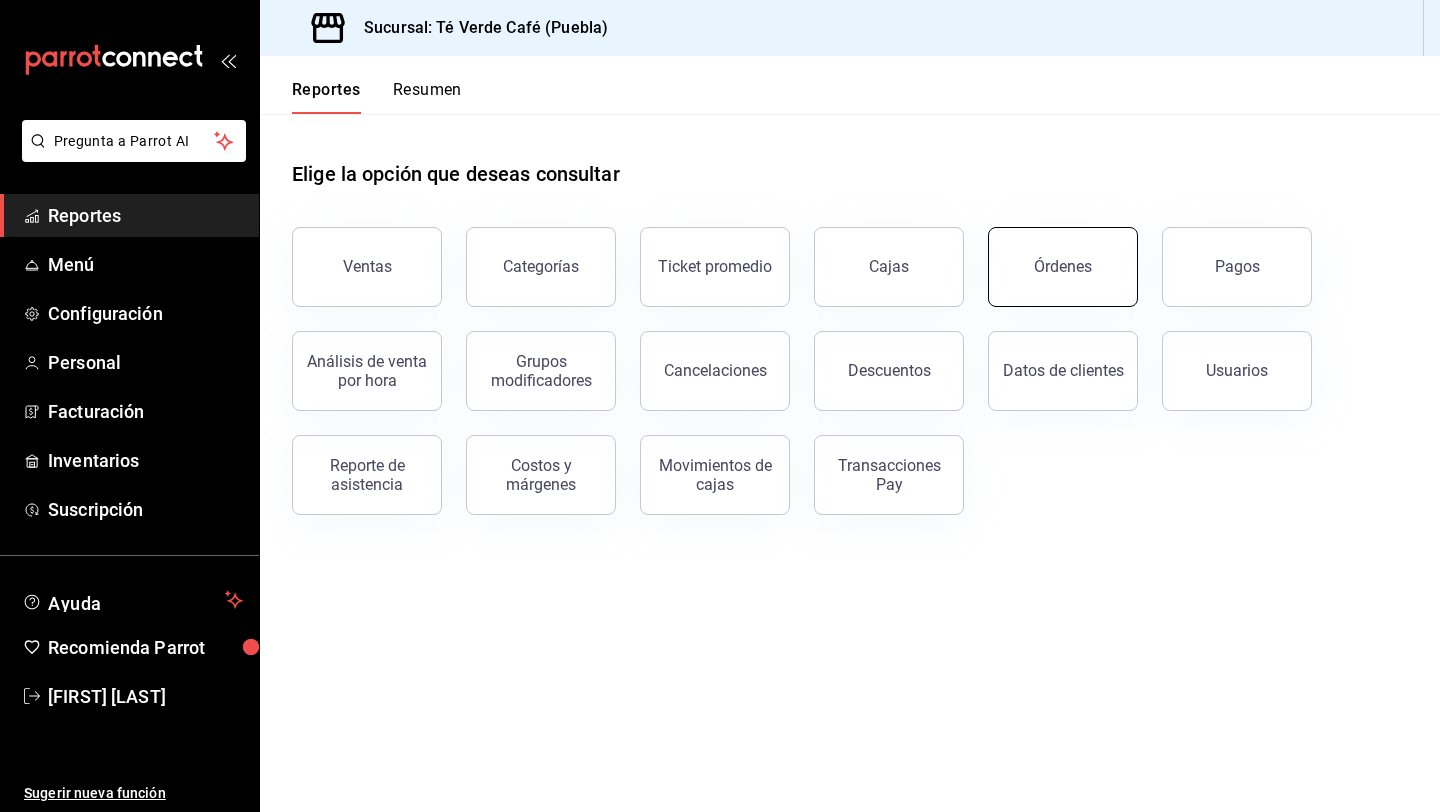 click on "Órdenes" at bounding box center [1063, 266] 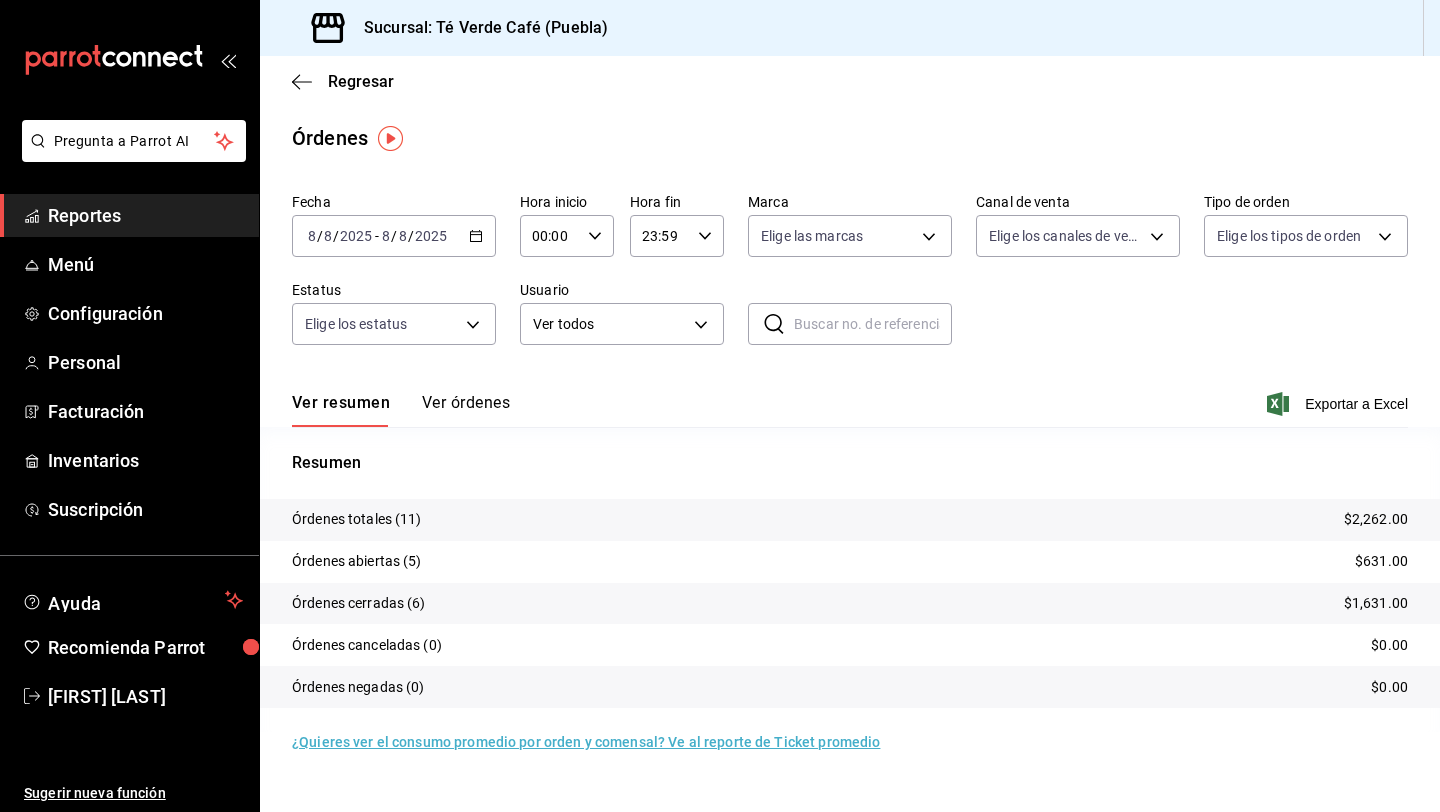 click on "Ver órdenes" at bounding box center [466, 410] 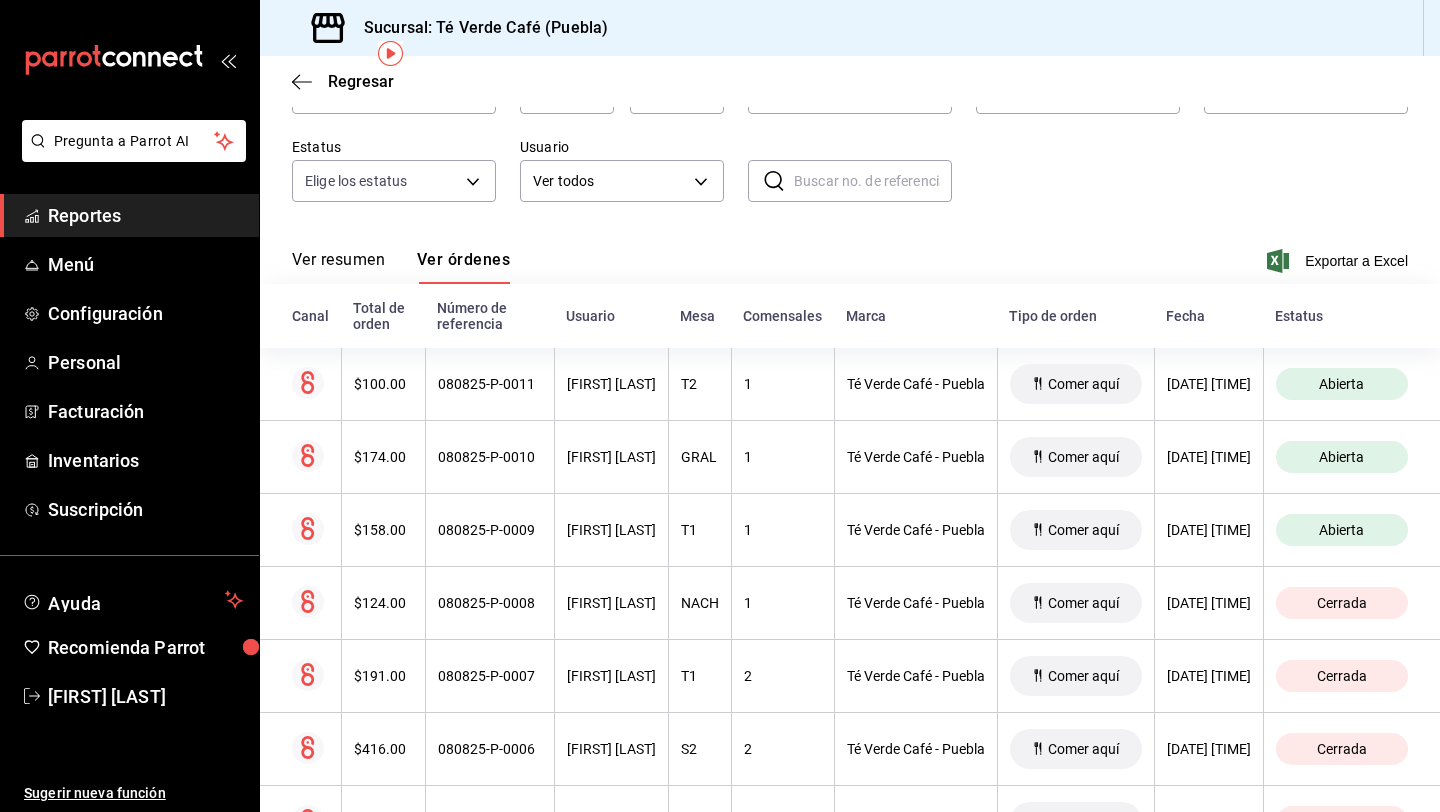 scroll, scrollTop: 159, scrollLeft: 0, axis: vertical 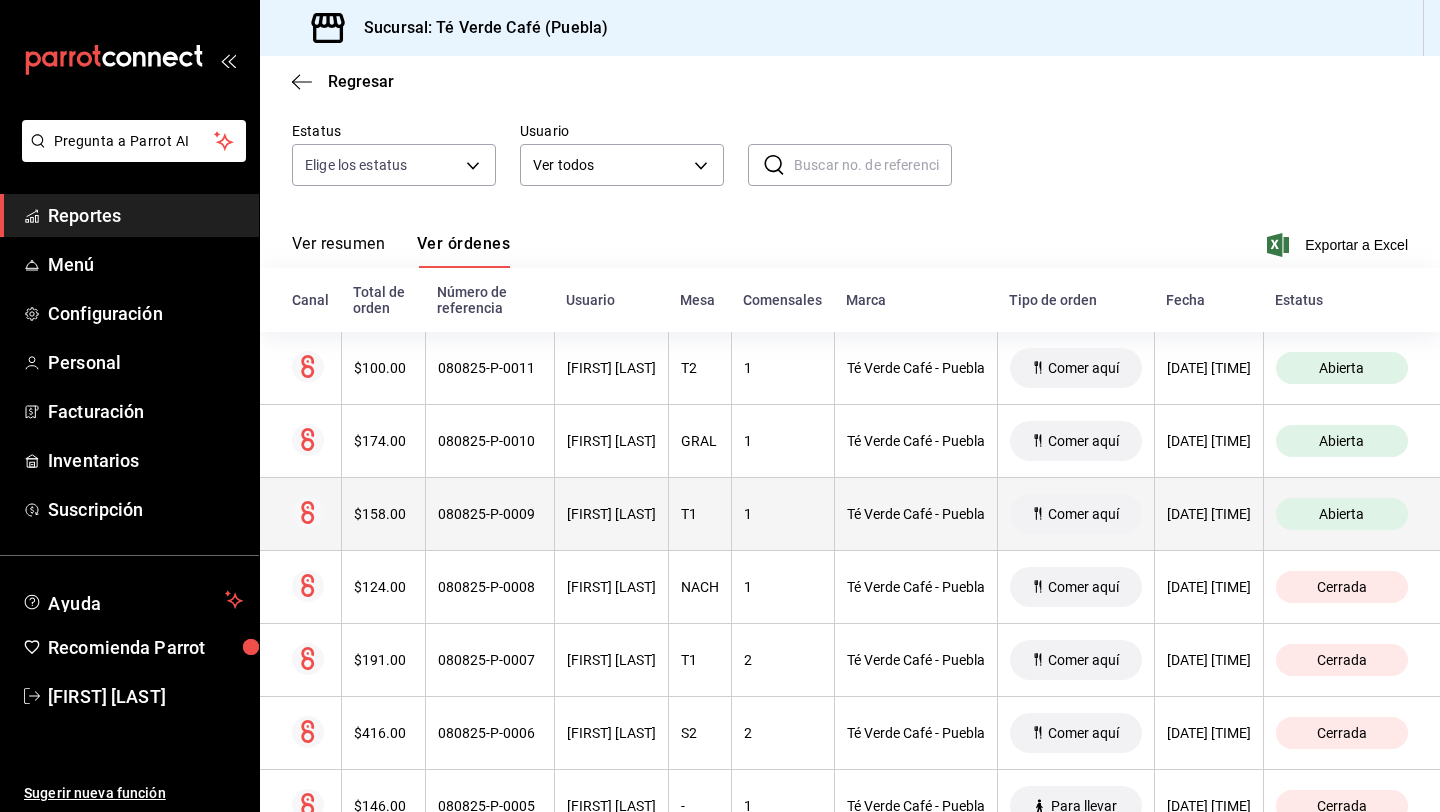 click on "$158.00" at bounding box center (383, 514) 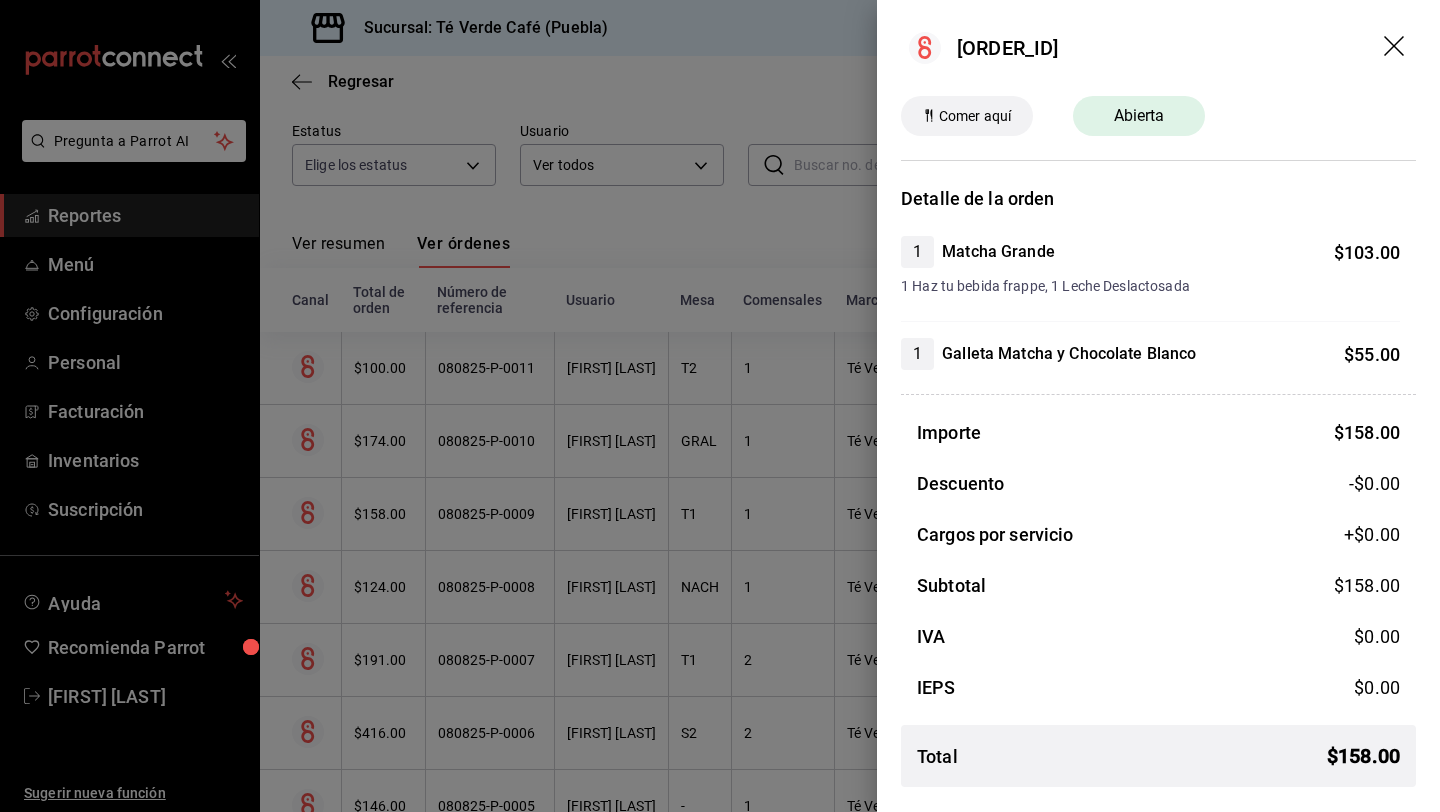 click 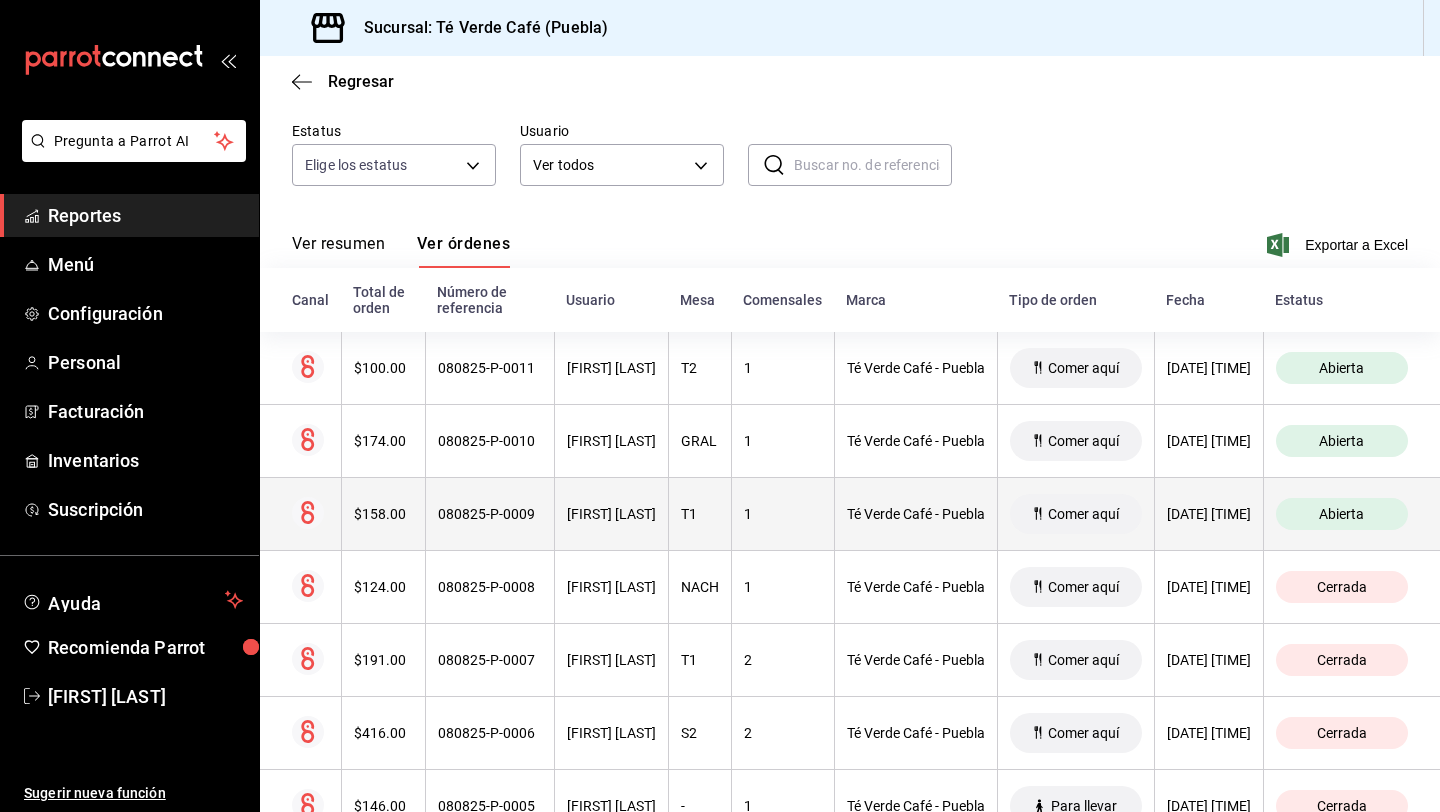 scroll, scrollTop: 560, scrollLeft: 0, axis: vertical 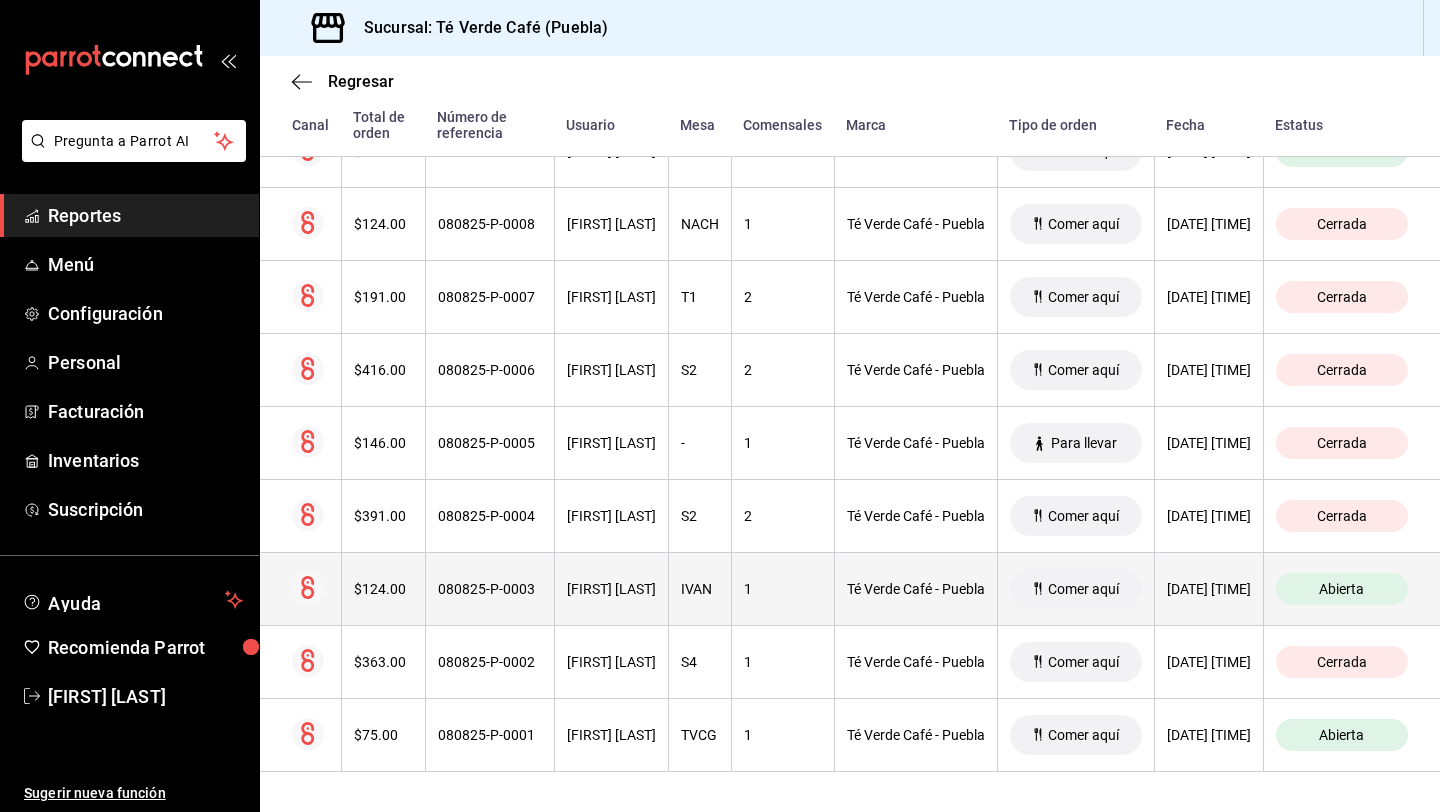 click on "$124.00" at bounding box center (383, 589) 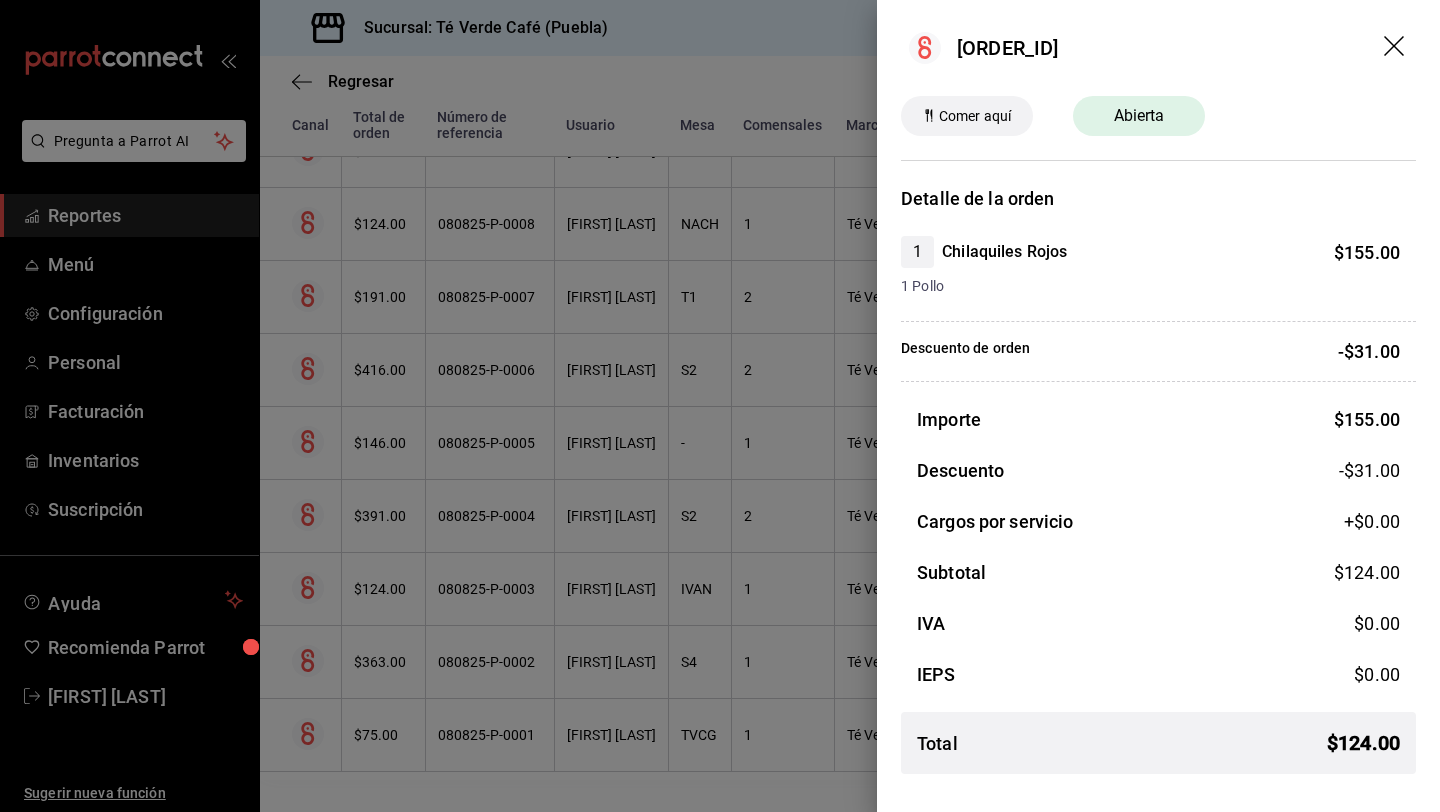 click 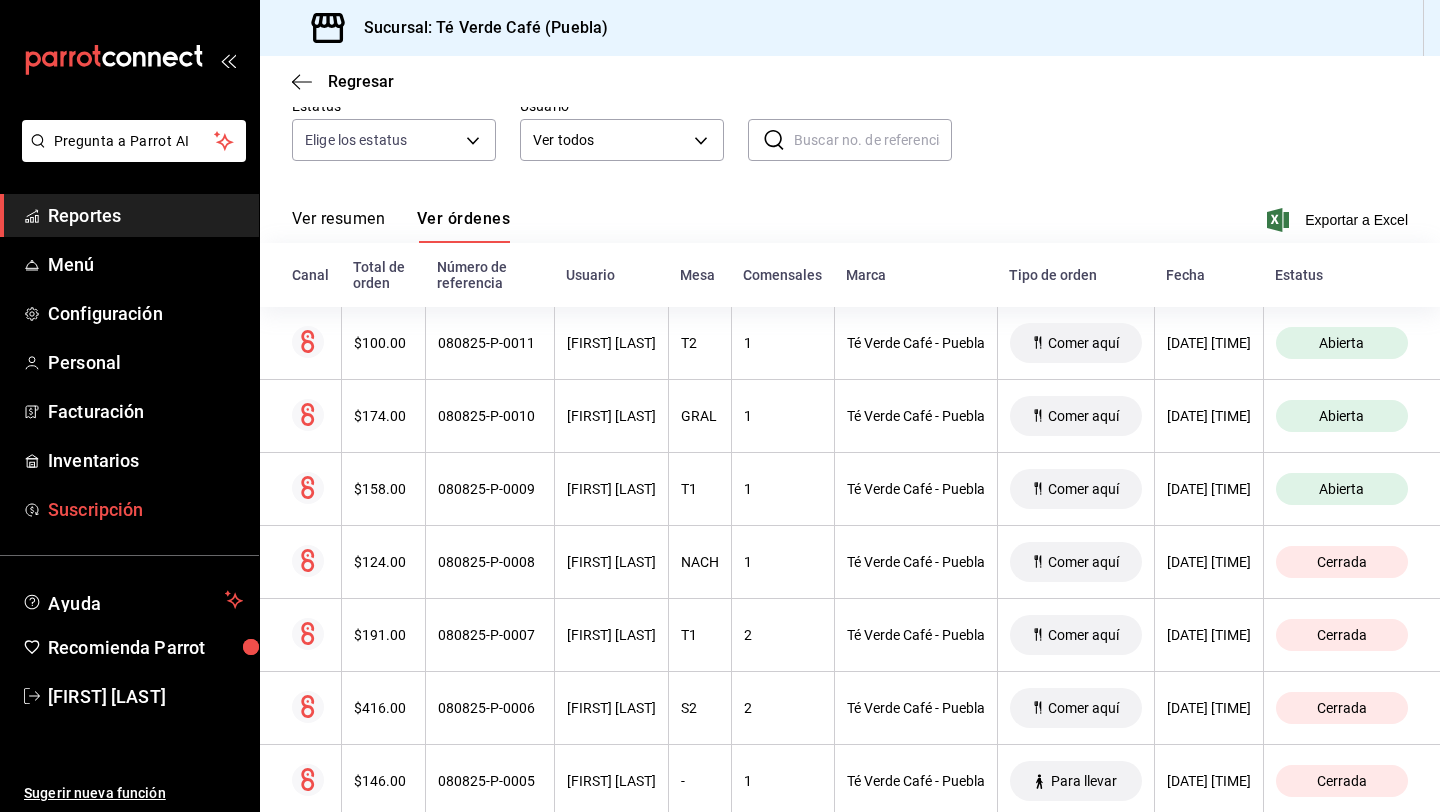 scroll, scrollTop: 177, scrollLeft: 0, axis: vertical 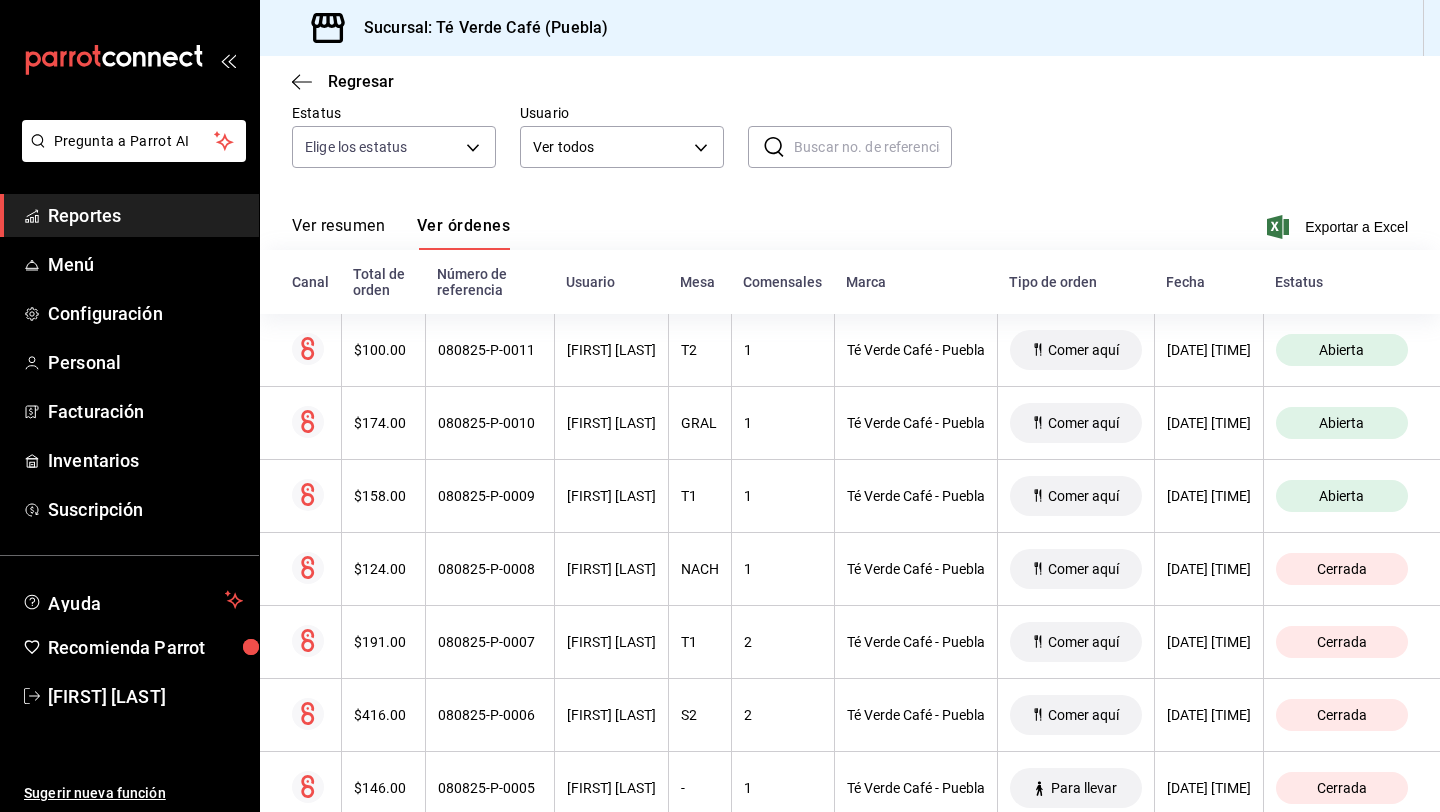 click on "Reportes" at bounding box center (145, 215) 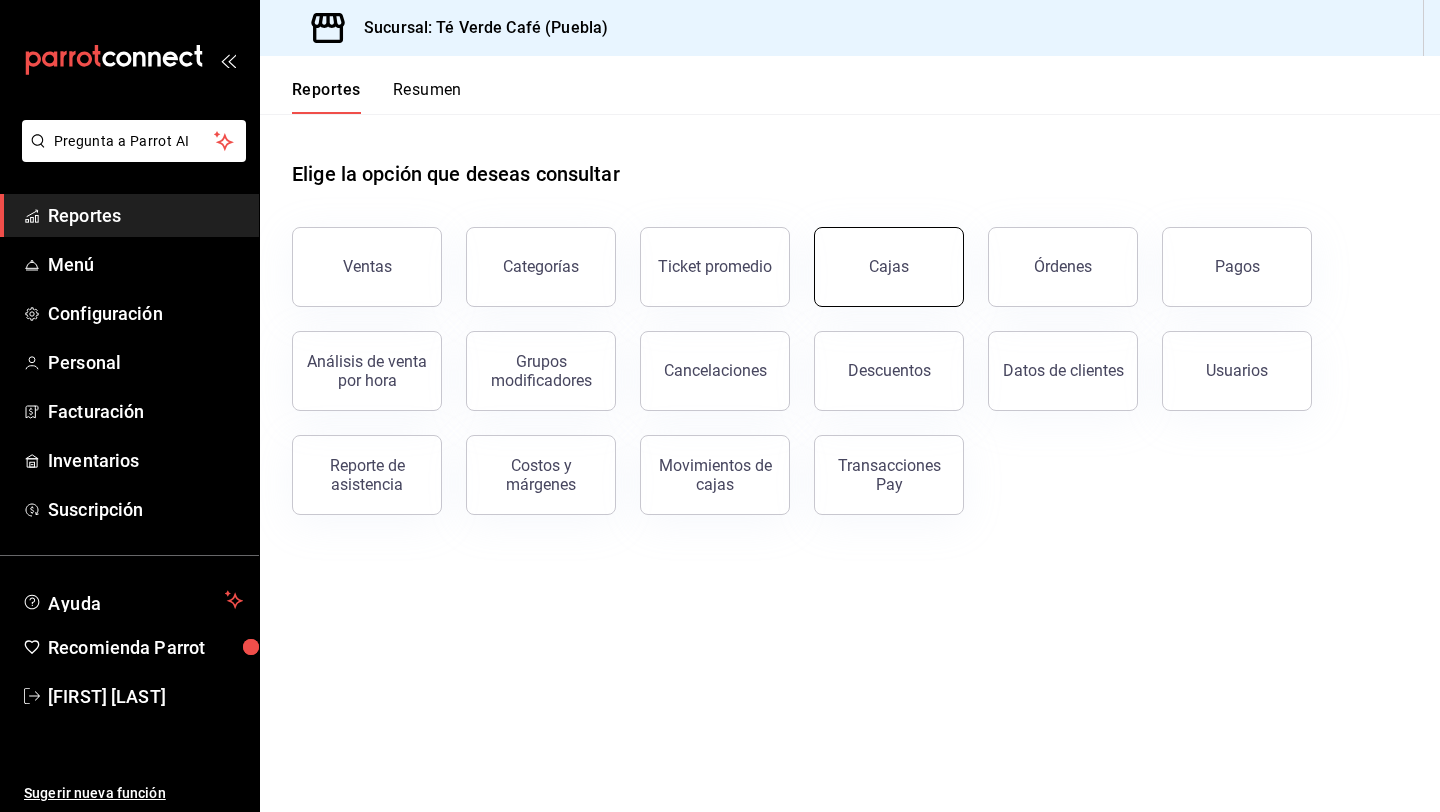 click on "Cajas" at bounding box center (889, 267) 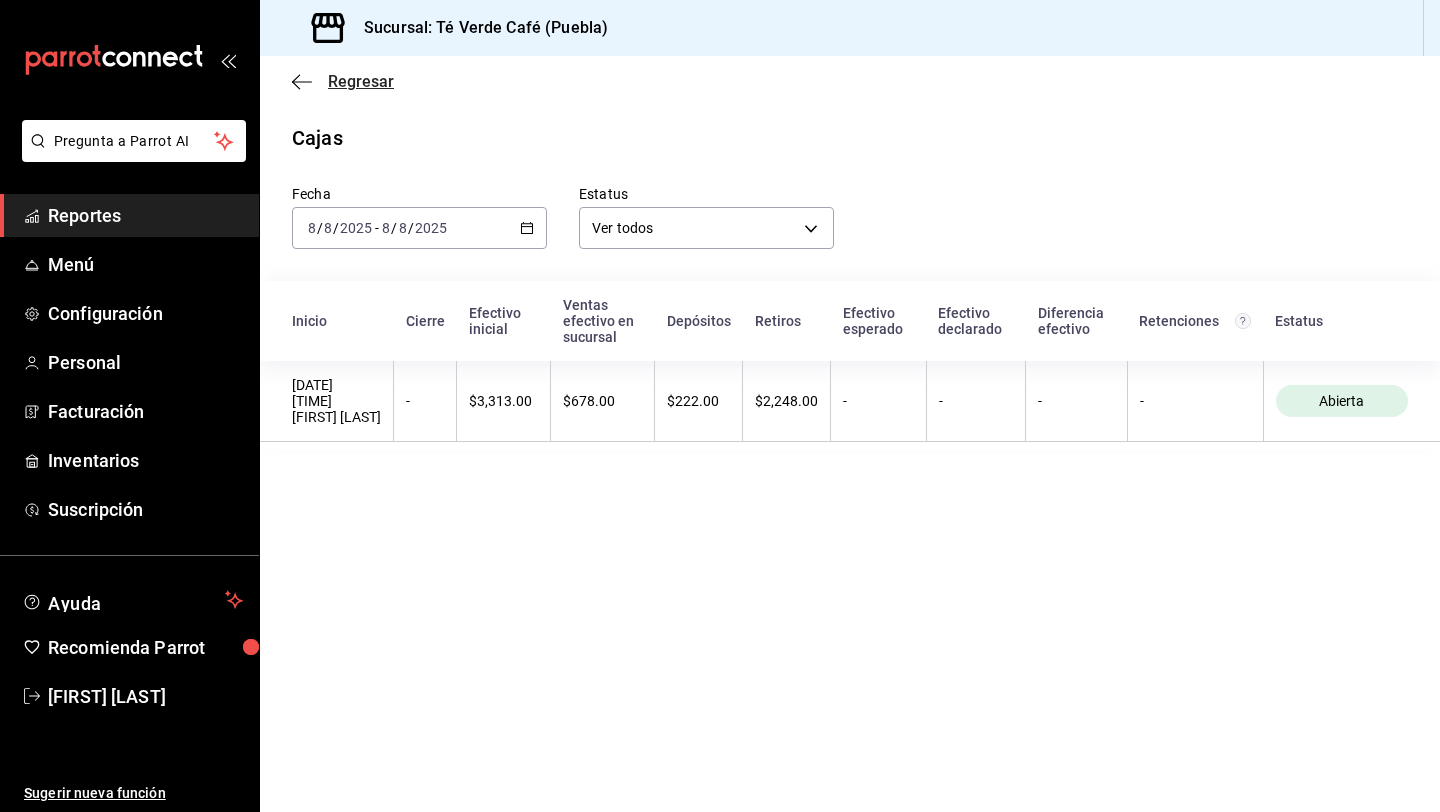 click 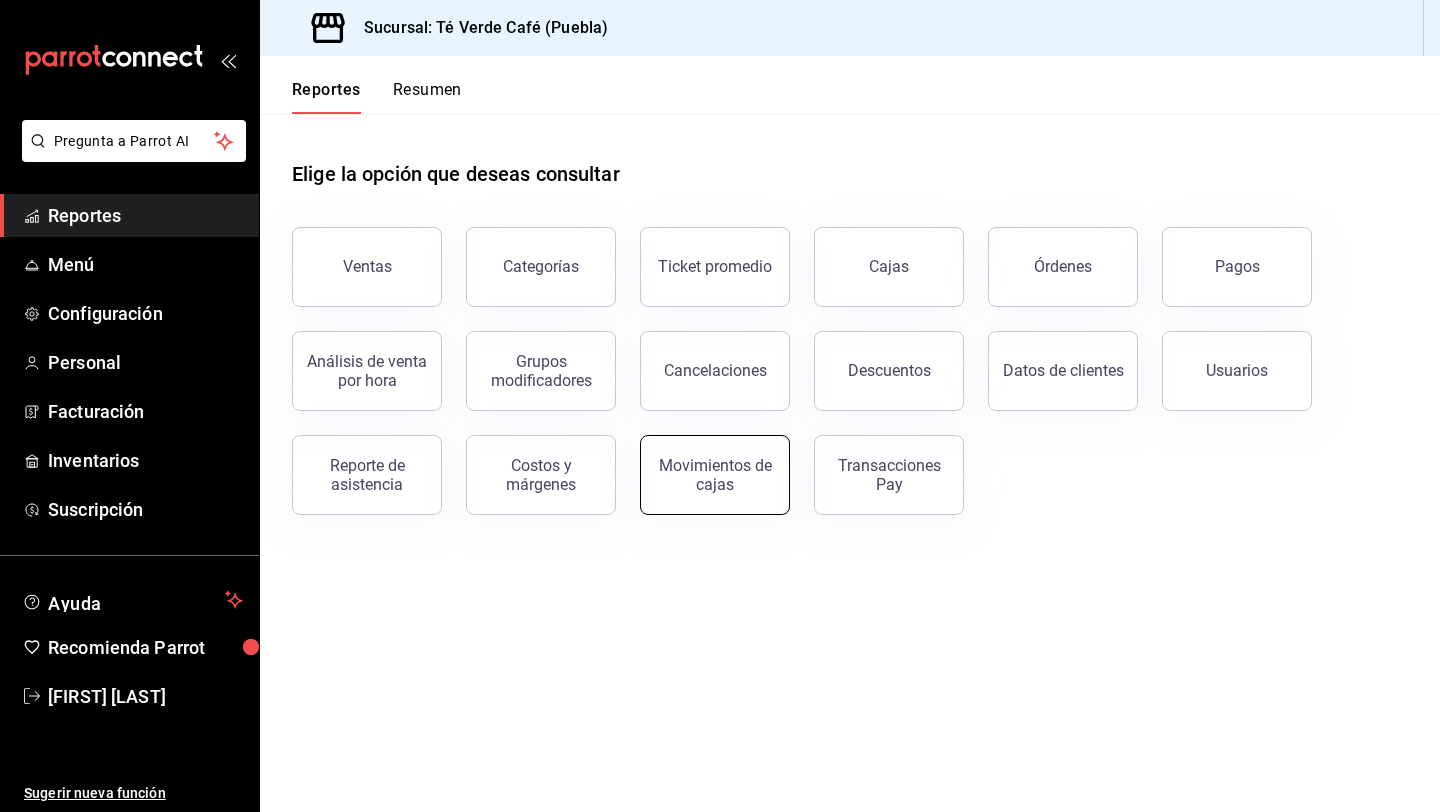 click on "Movimientos de cajas" at bounding box center [715, 475] 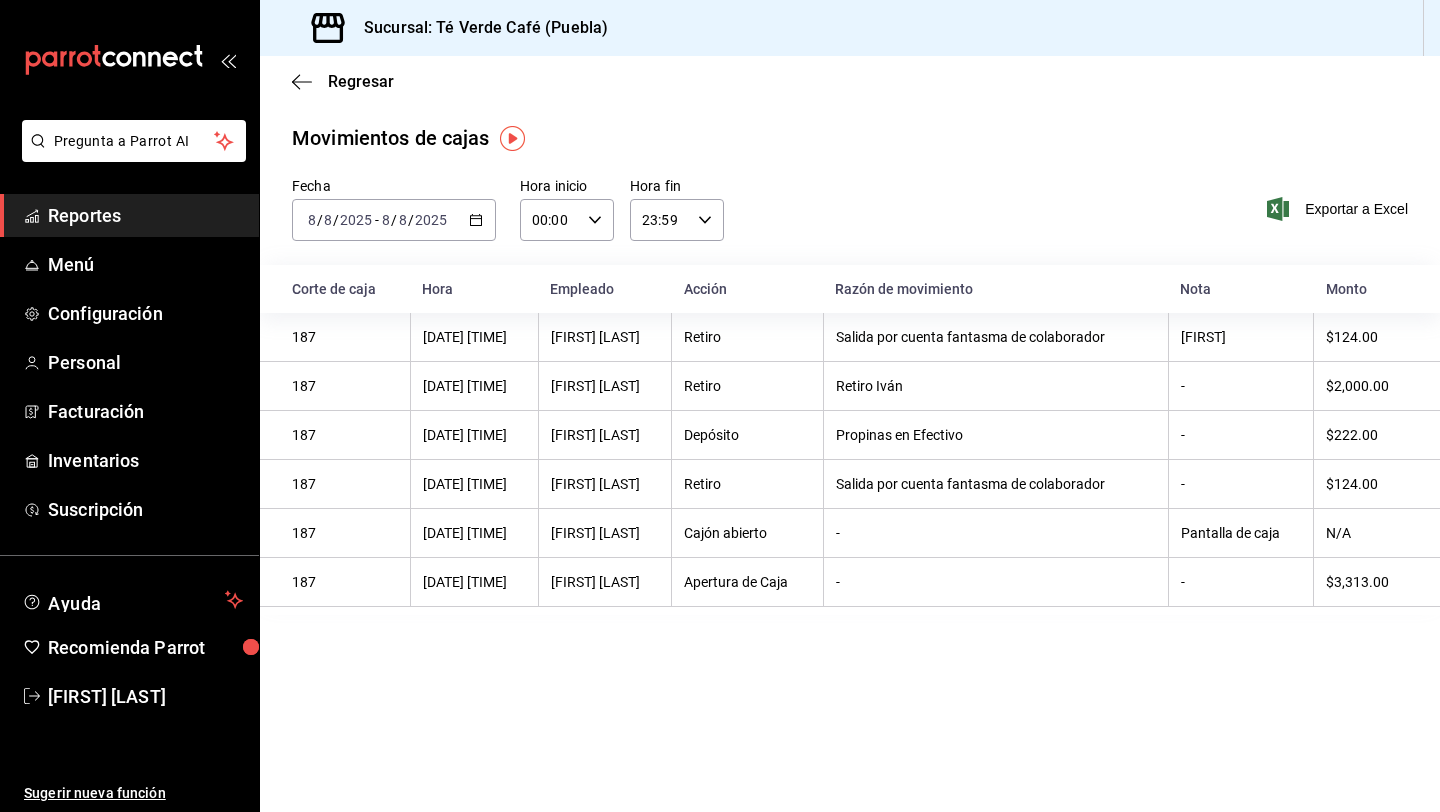 click on "Reportes" at bounding box center [145, 215] 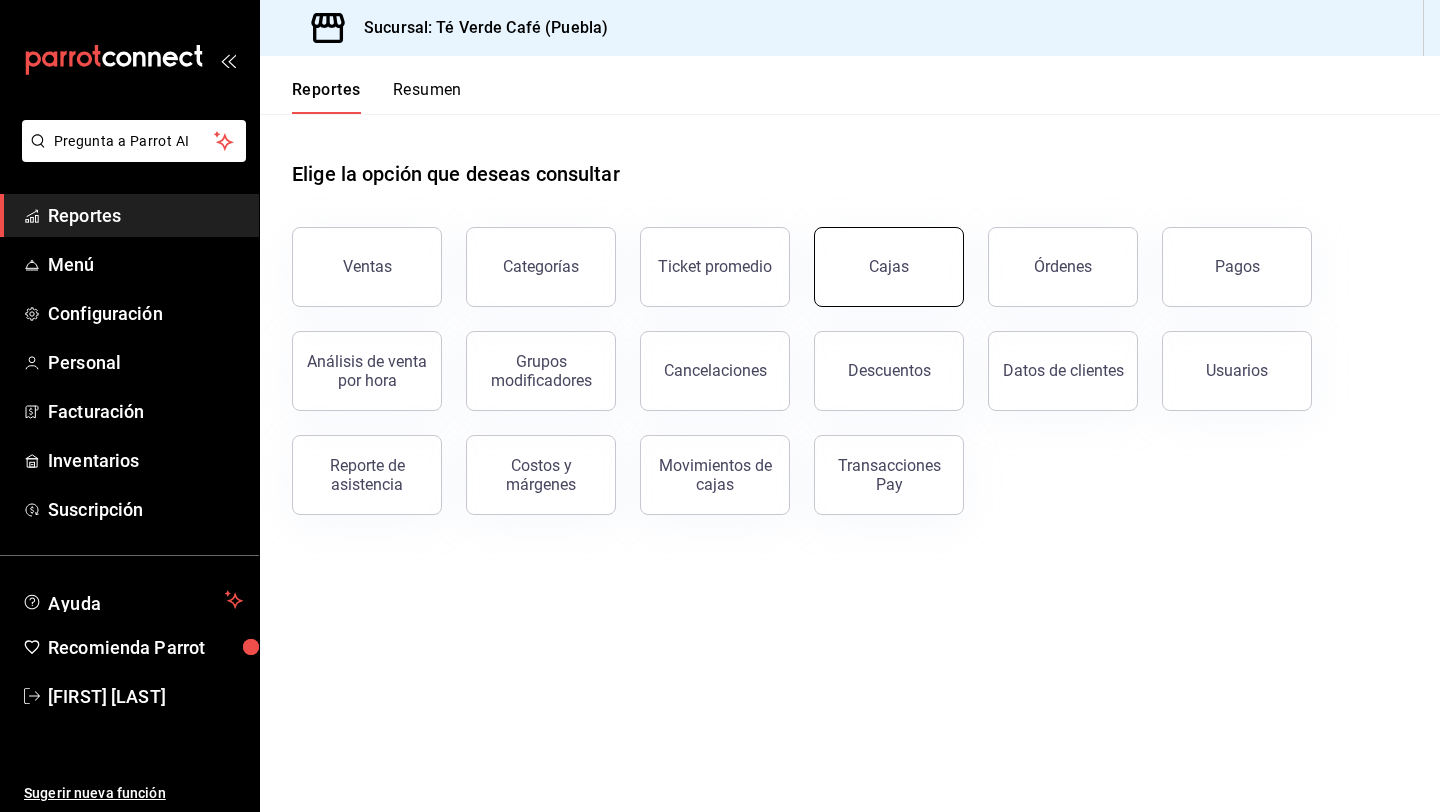 click on "Cajas" at bounding box center [889, 267] 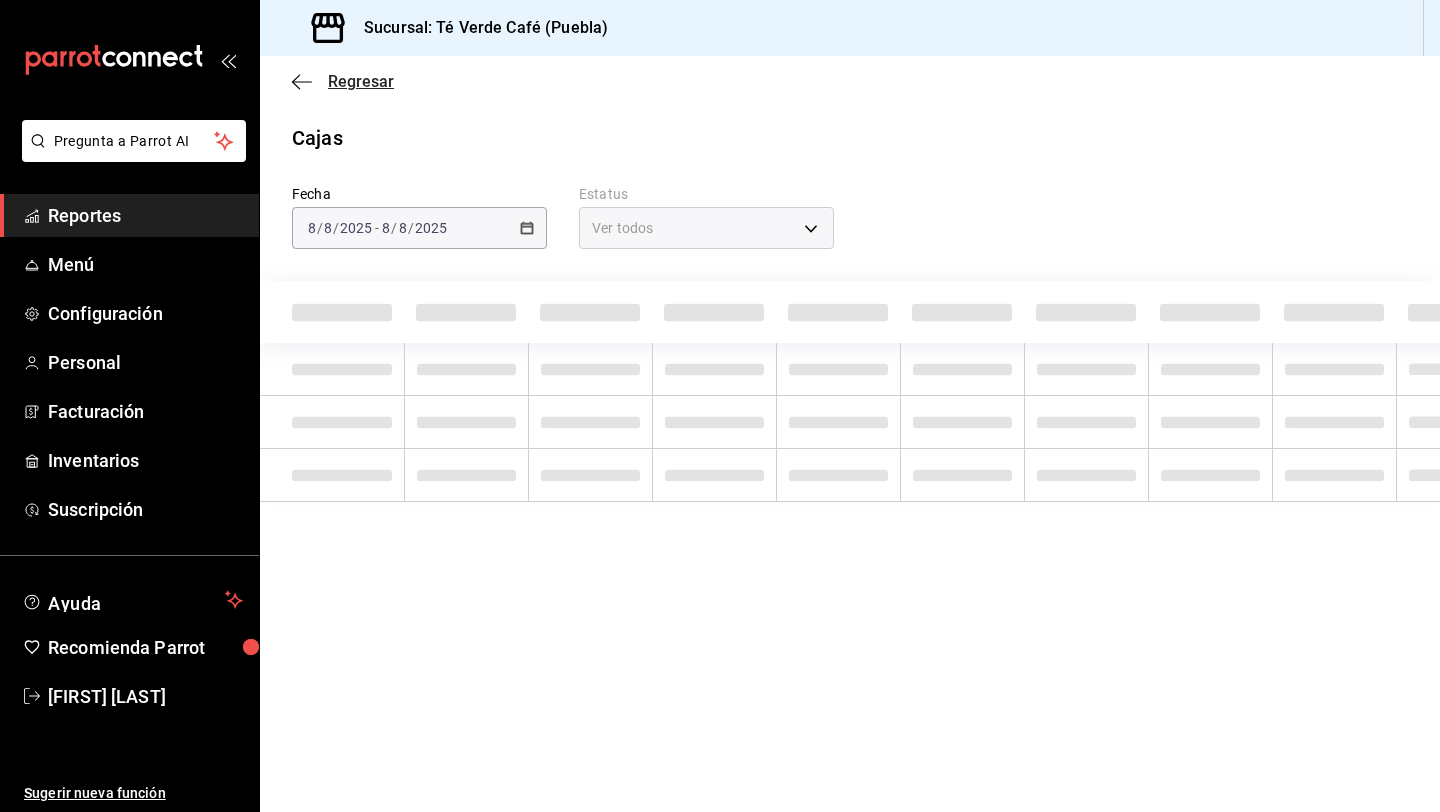 click 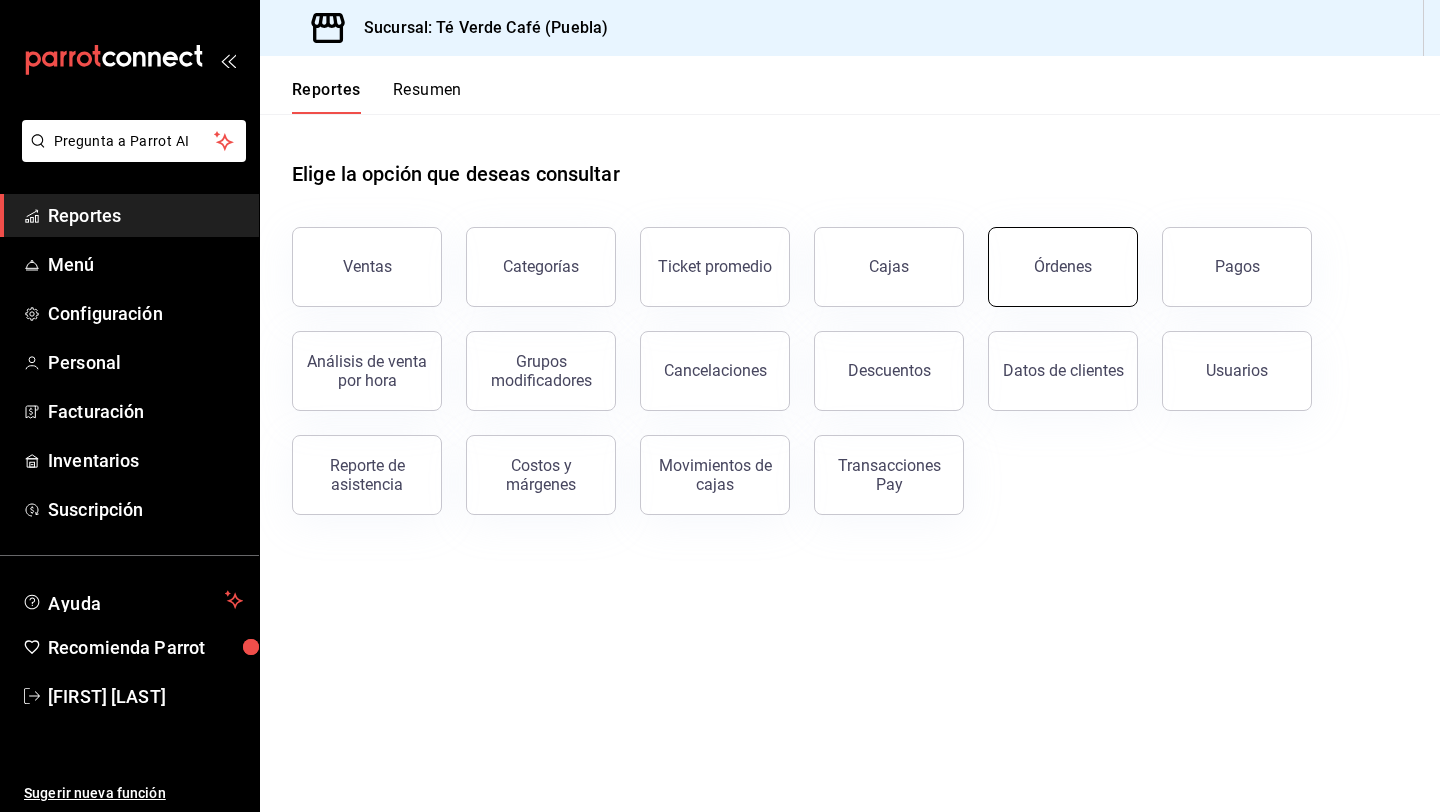 click on "Órdenes" at bounding box center [1063, 266] 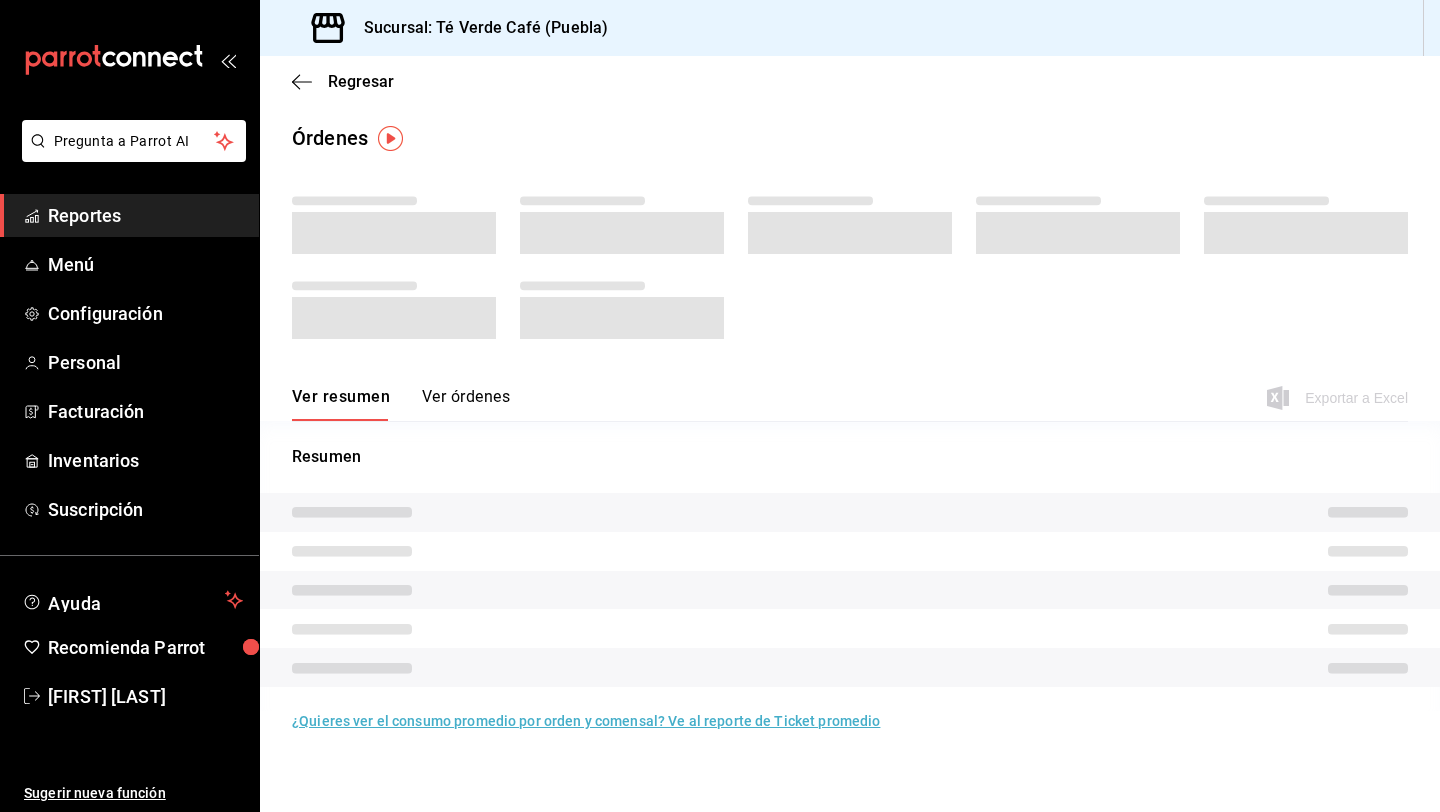click on "Ver órdenes" at bounding box center [466, 404] 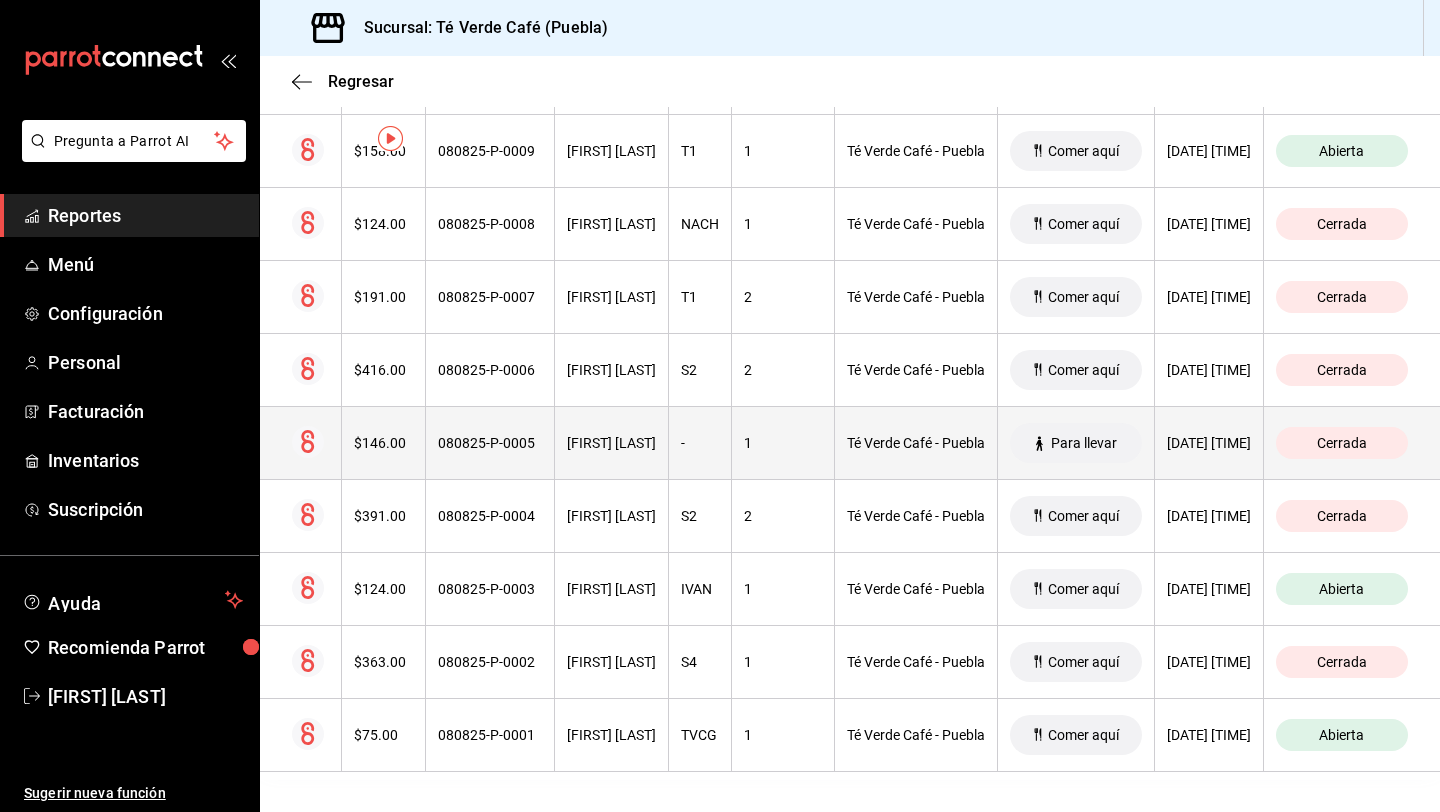 scroll, scrollTop: 0, scrollLeft: 0, axis: both 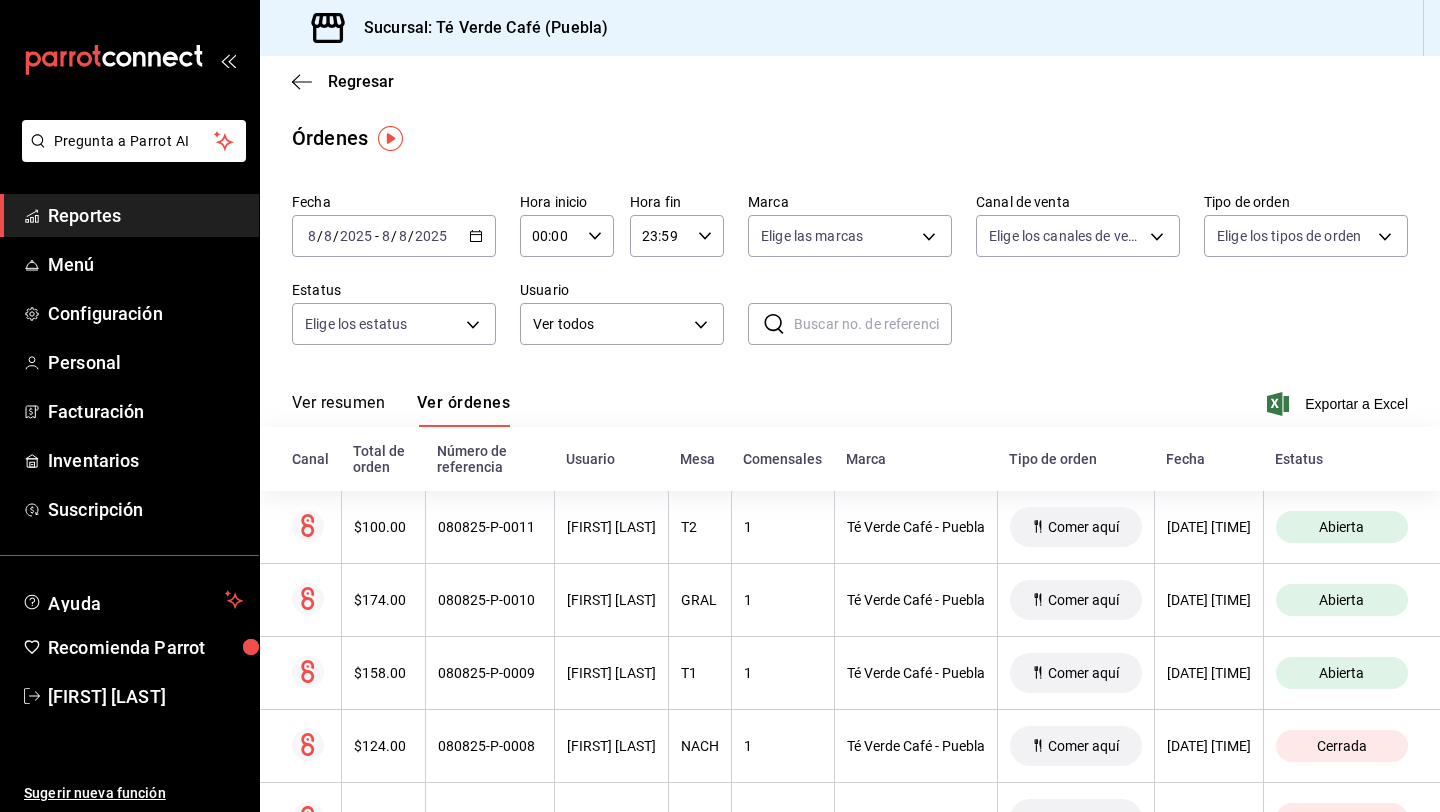 click on "Reportes" at bounding box center [145, 215] 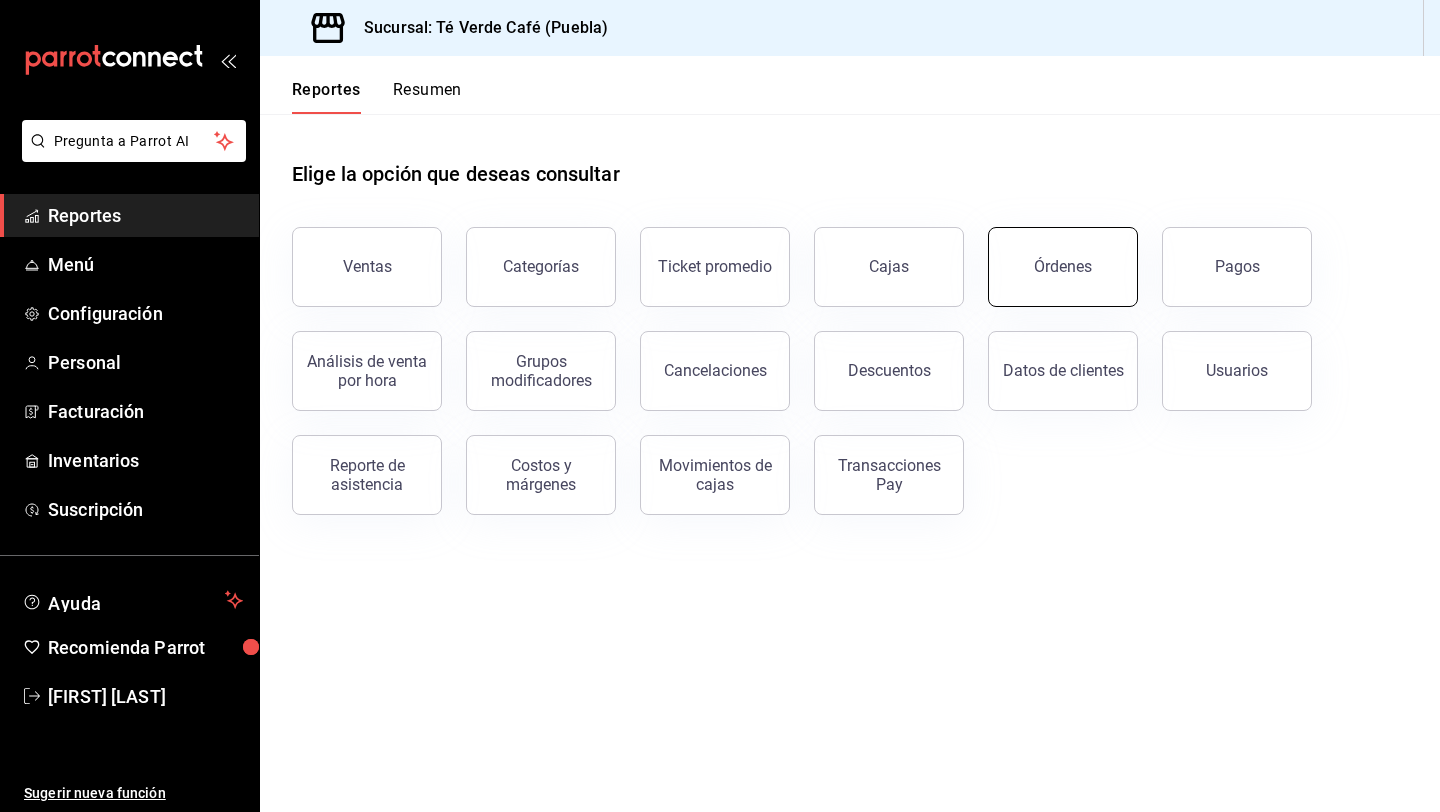 click on "Órdenes" at bounding box center (1063, 267) 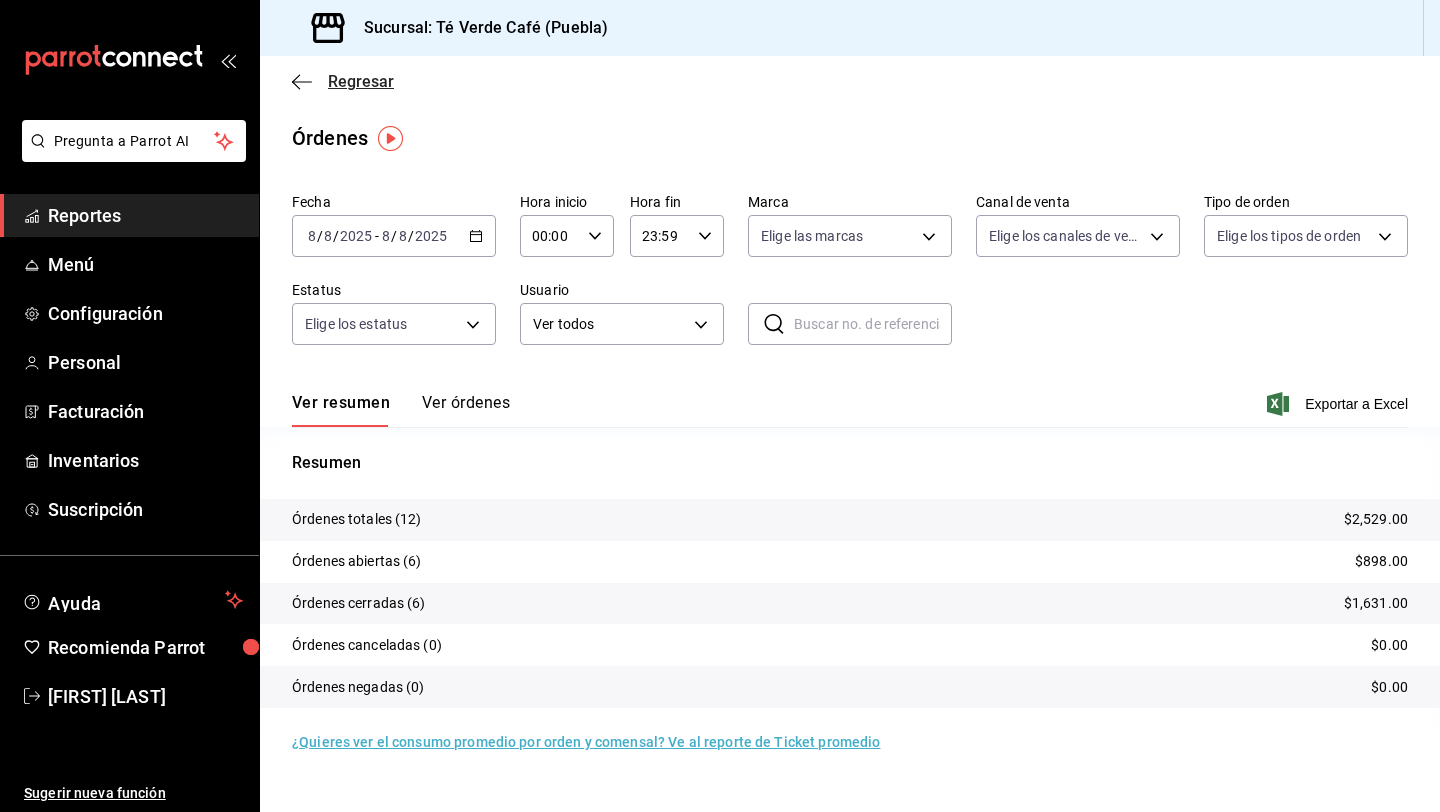 click 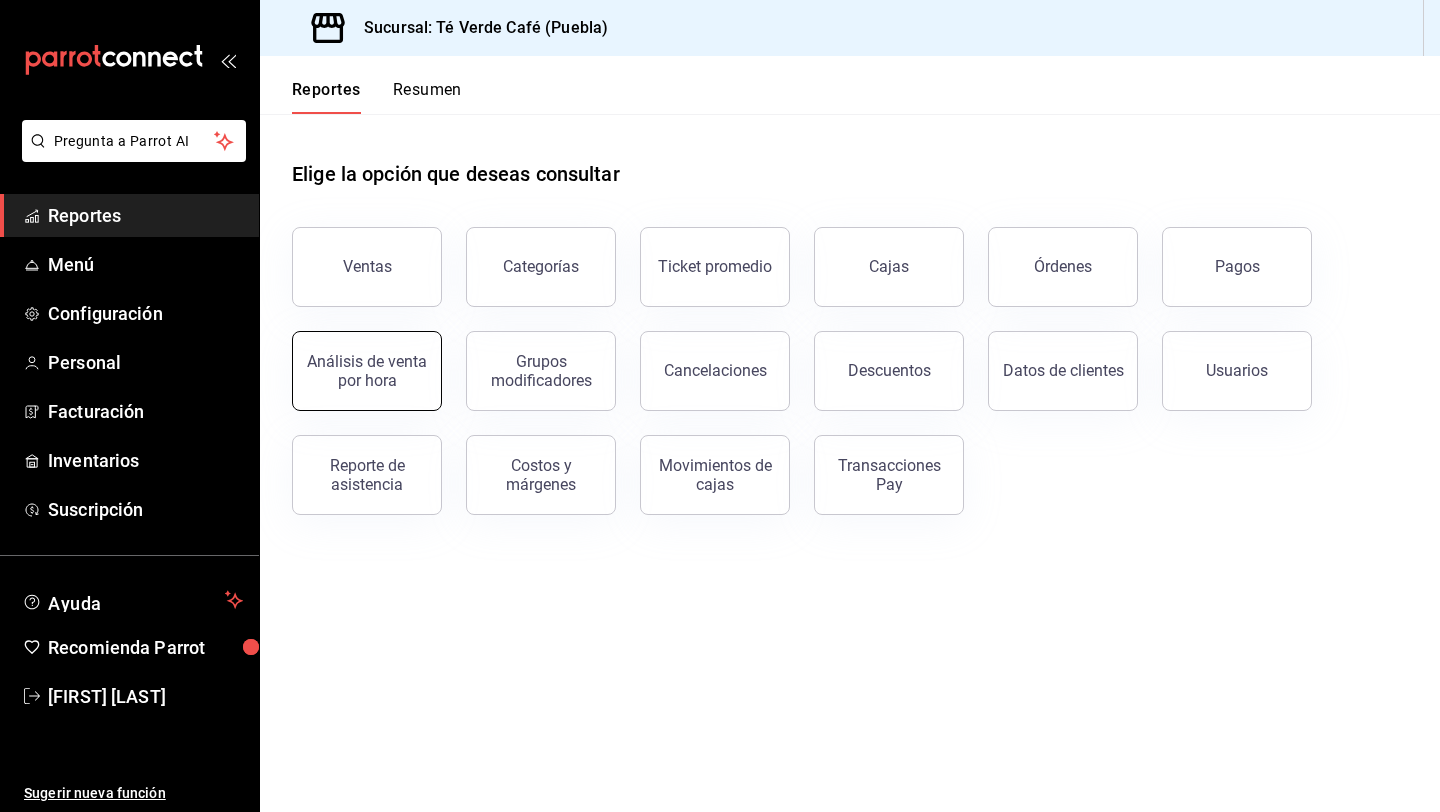 click on "Análisis de venta por hora" at bounding box center (367, 371) 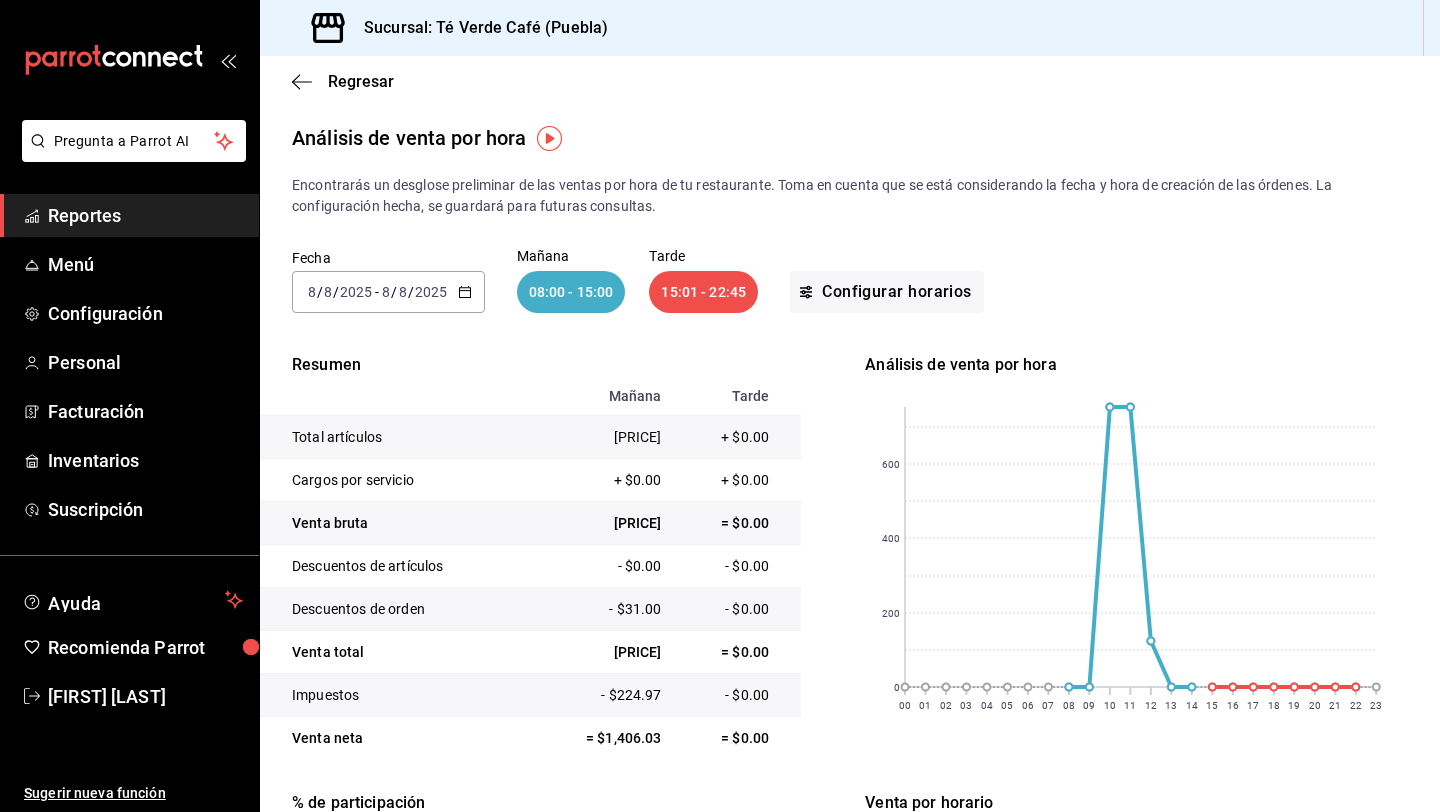 click 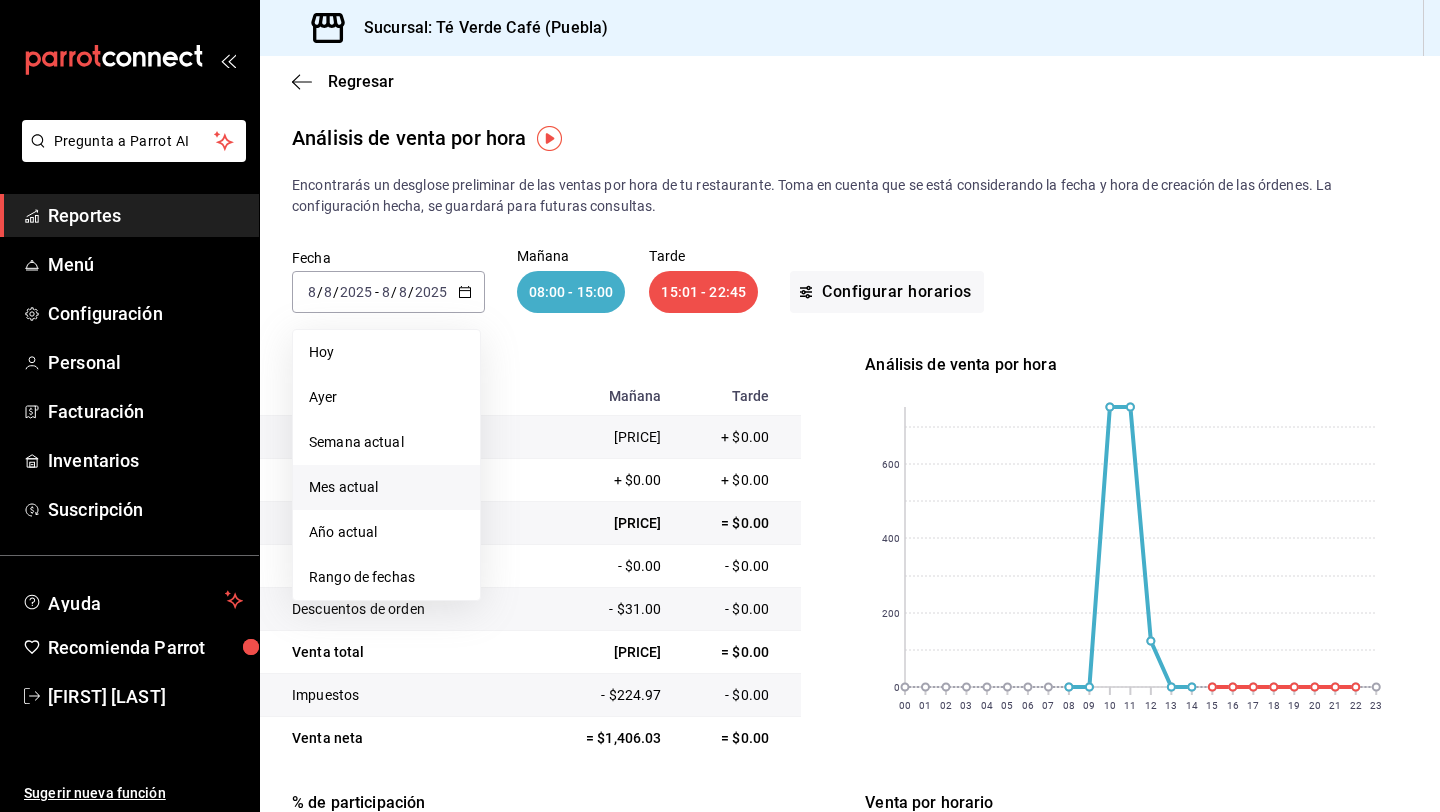 click on "Mes actual" at bounding box center [386, 487] 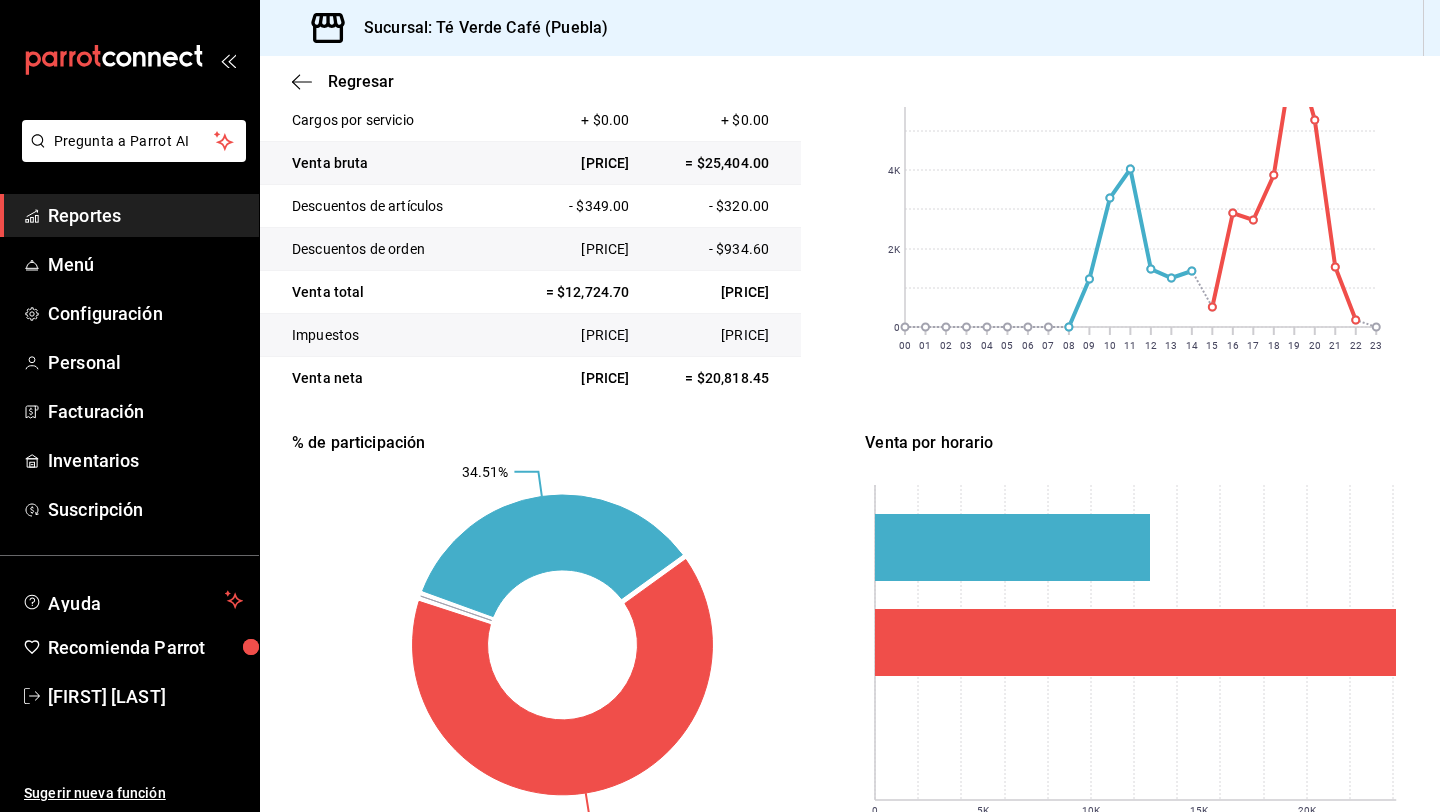 scroll, scrollTop: 447, scrollLeft: 0, axis: vertical 